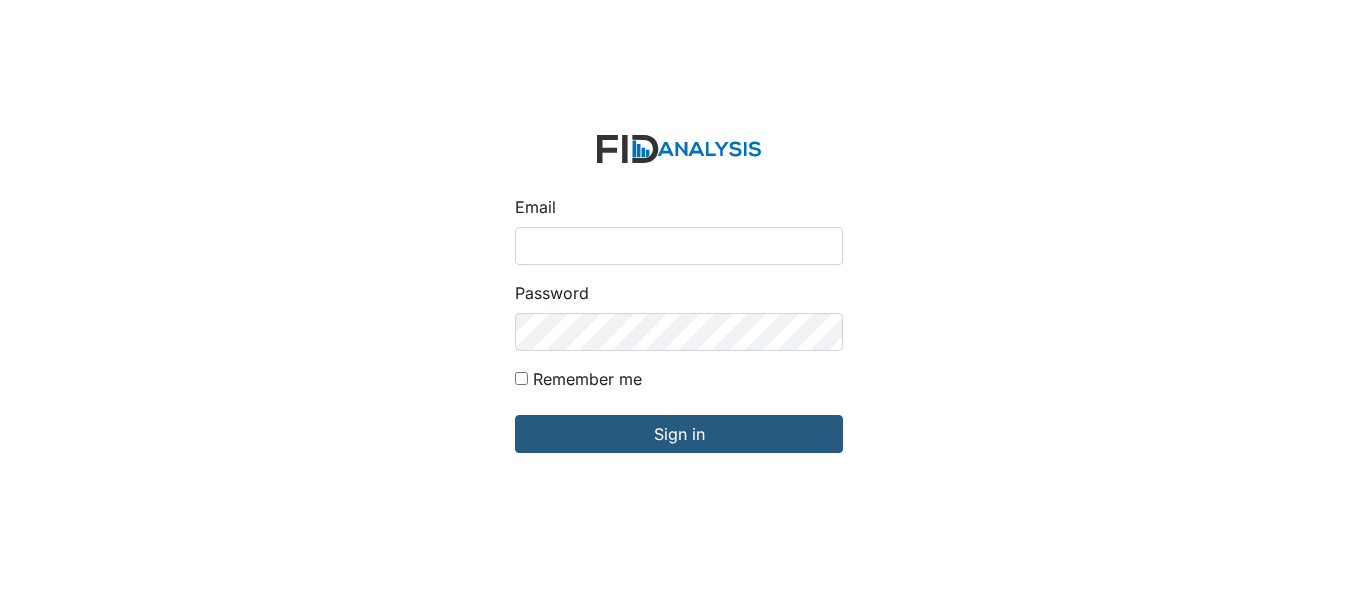 scroll, scrollTop: 0, scrollLeft: 0, axis: both 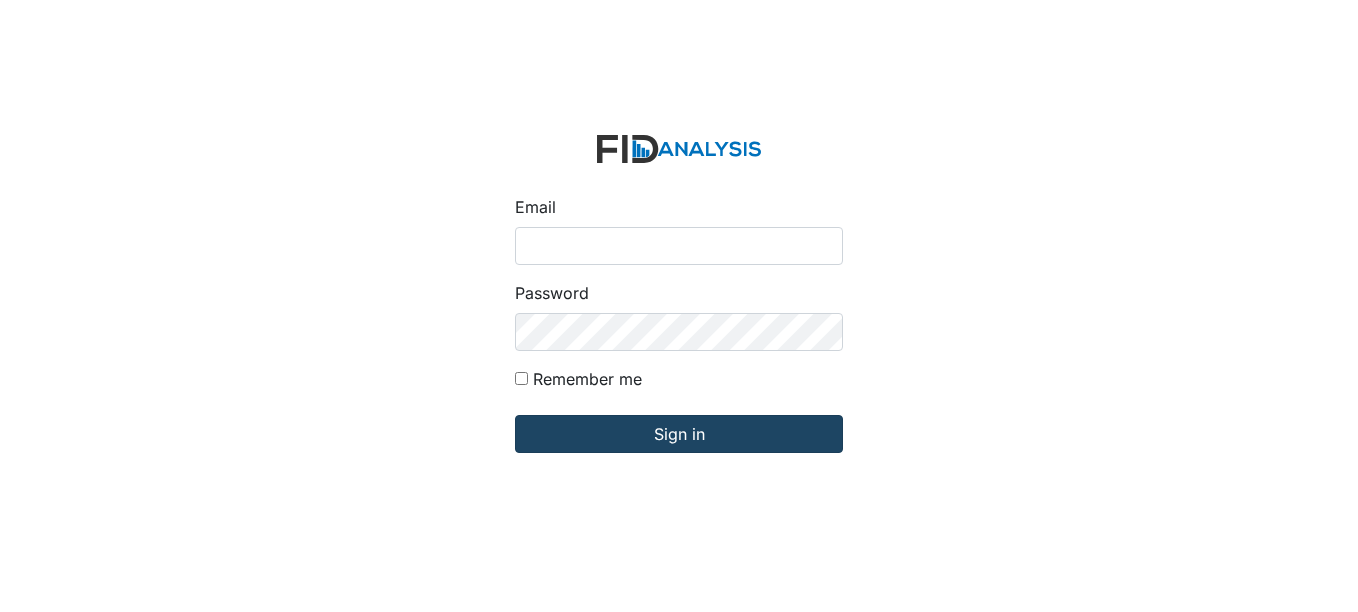 type on "[EMAIL_ADDRESS][DOMAIN_NAME]" 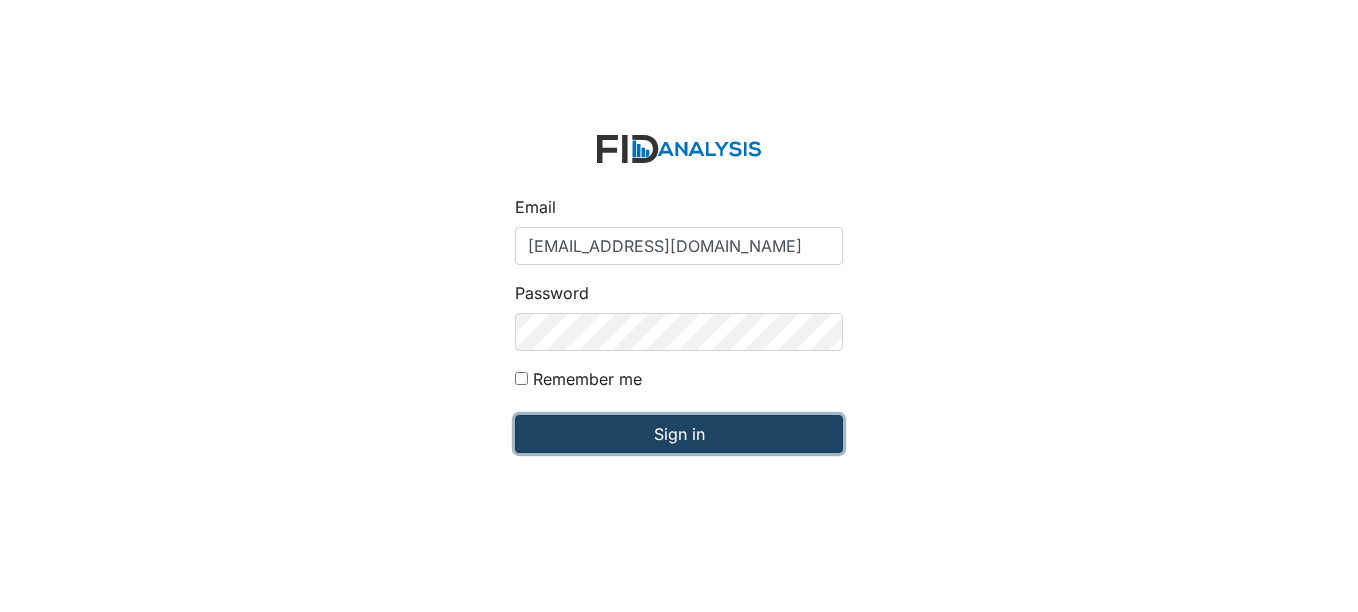click on "Sign in" at bounding box center [679, 434] 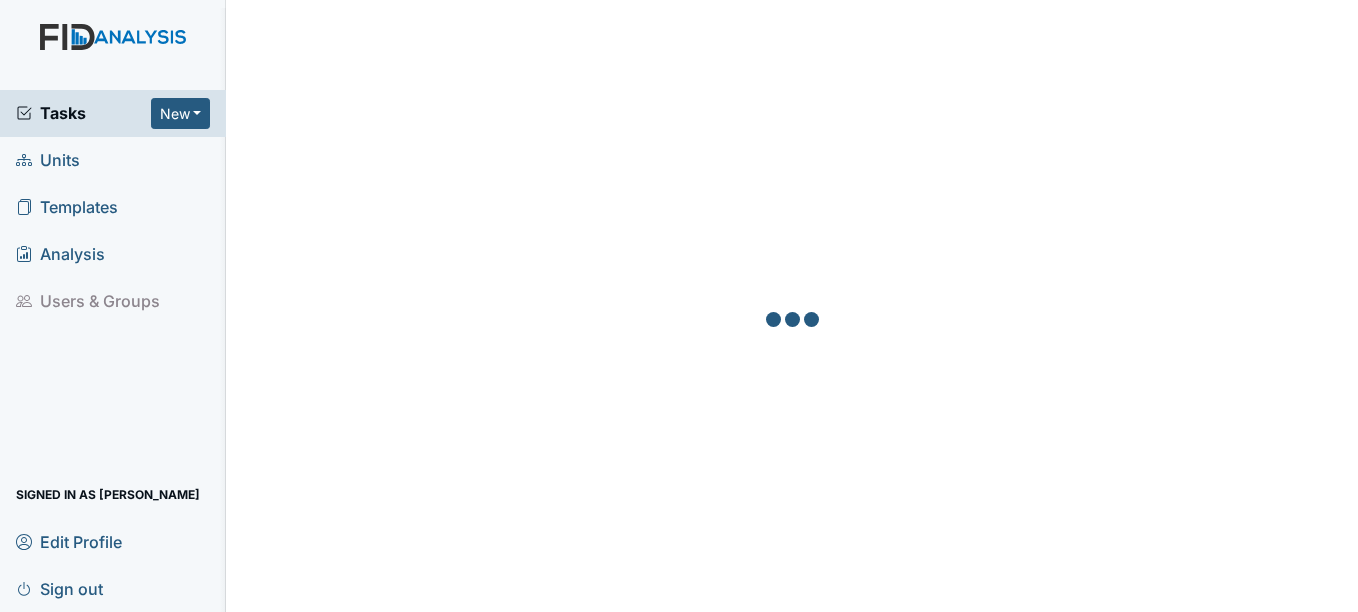 scroll, scrollTop: 0, scrollLeft: 0, axis: both 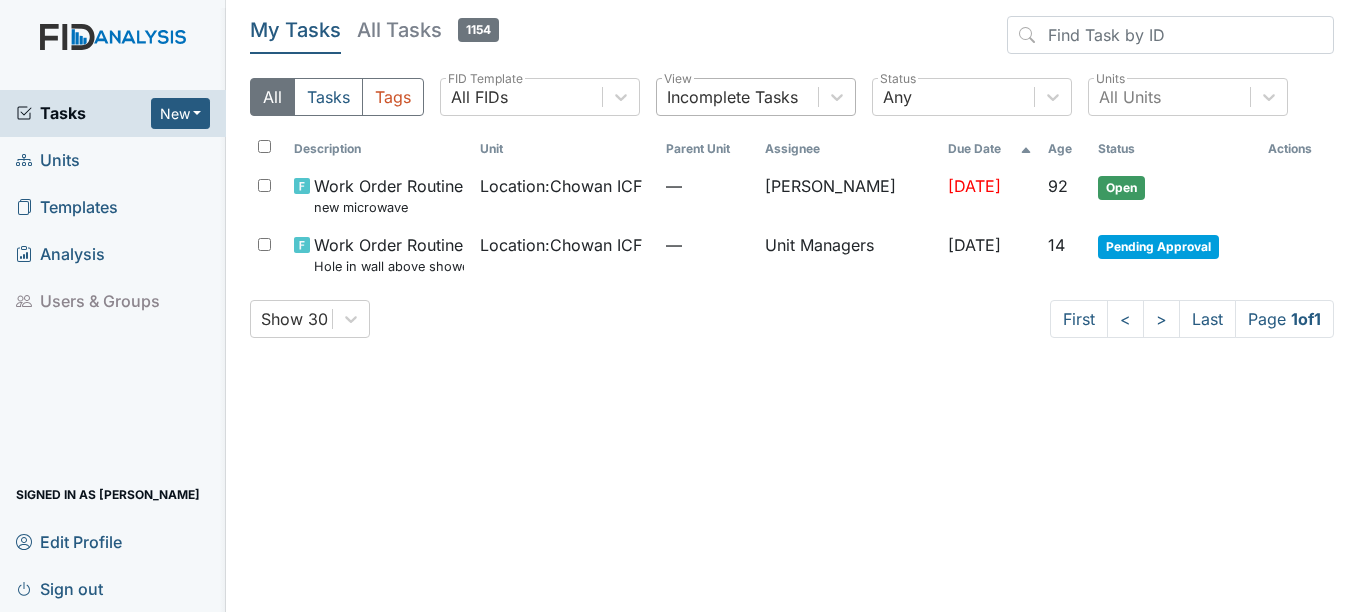 click on "Incomplete Tasks" at bounding box center (737, 97) 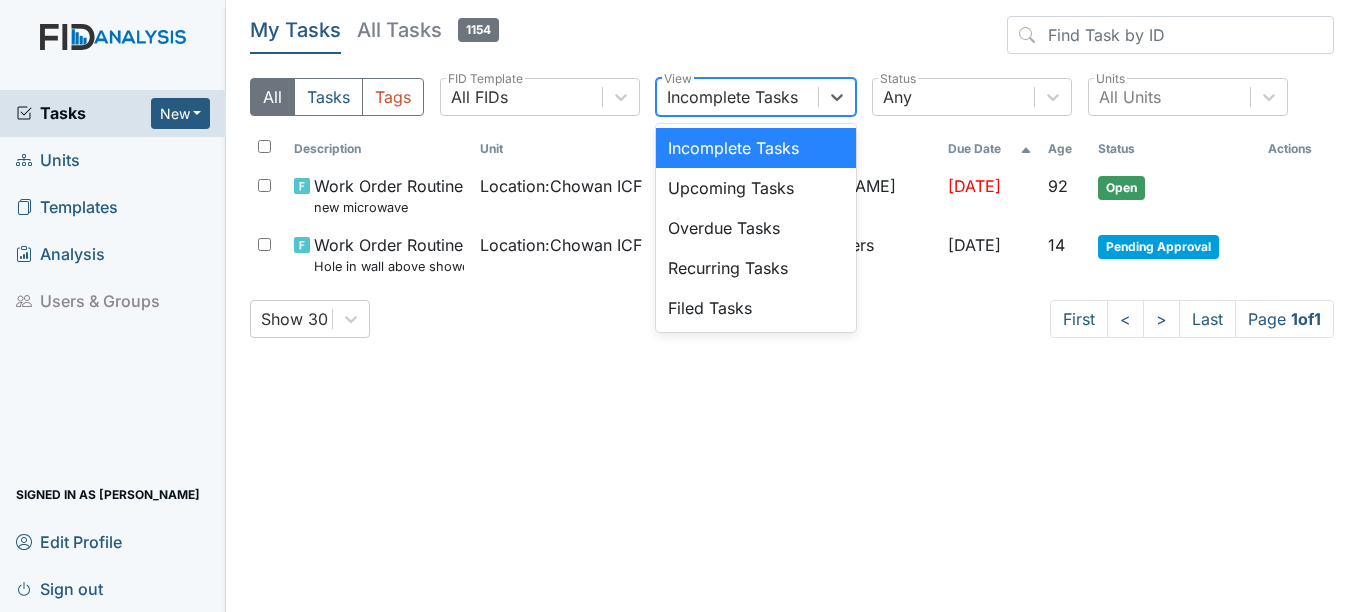 click on "All   Tasks   Tags   All FIDs FID Template      option Incomplete Tasks focused, 1 of 5. 5 results available. Use Up and Down to choose options, press Enter to select the currently focused option, press Escape to exit the menu, press Tab to select the option and exit the menu. Incomplete Tasks Incomplete Tasks Upcoming Tasks Overdue Tasks Recurring Tasks Filed Tasks View Any Status All Units Units" at bounding box center (792, 105) 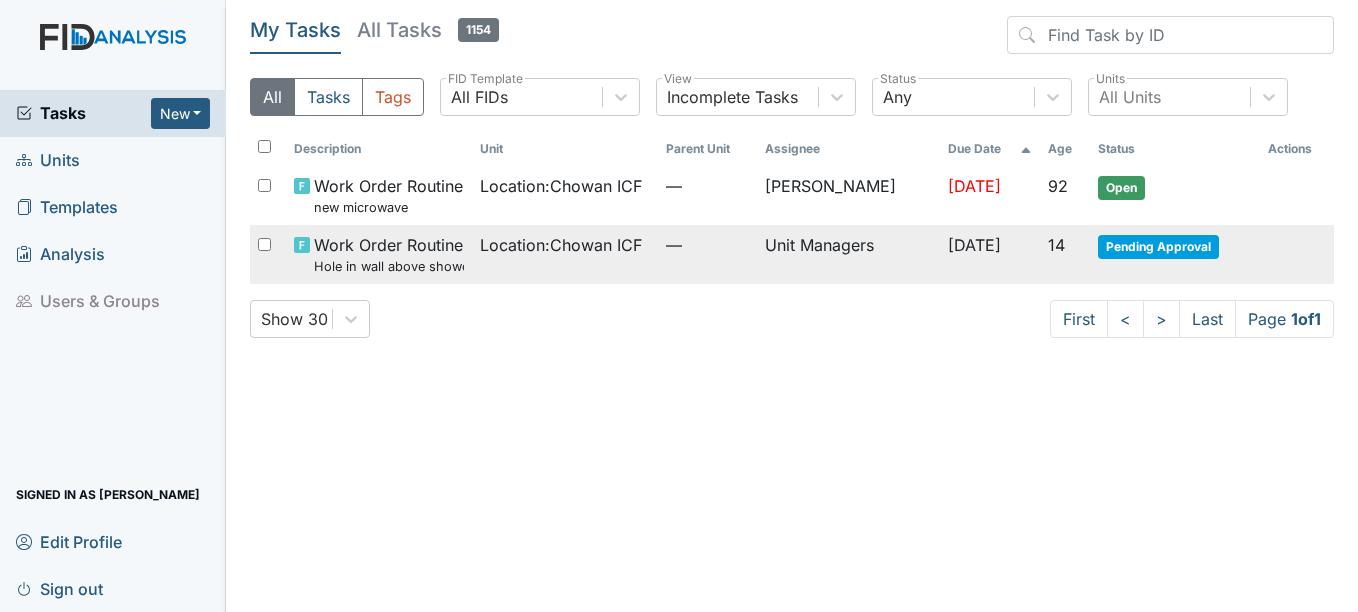 click on "Location :  Chowan ICF" at bounding box center (561, 245) 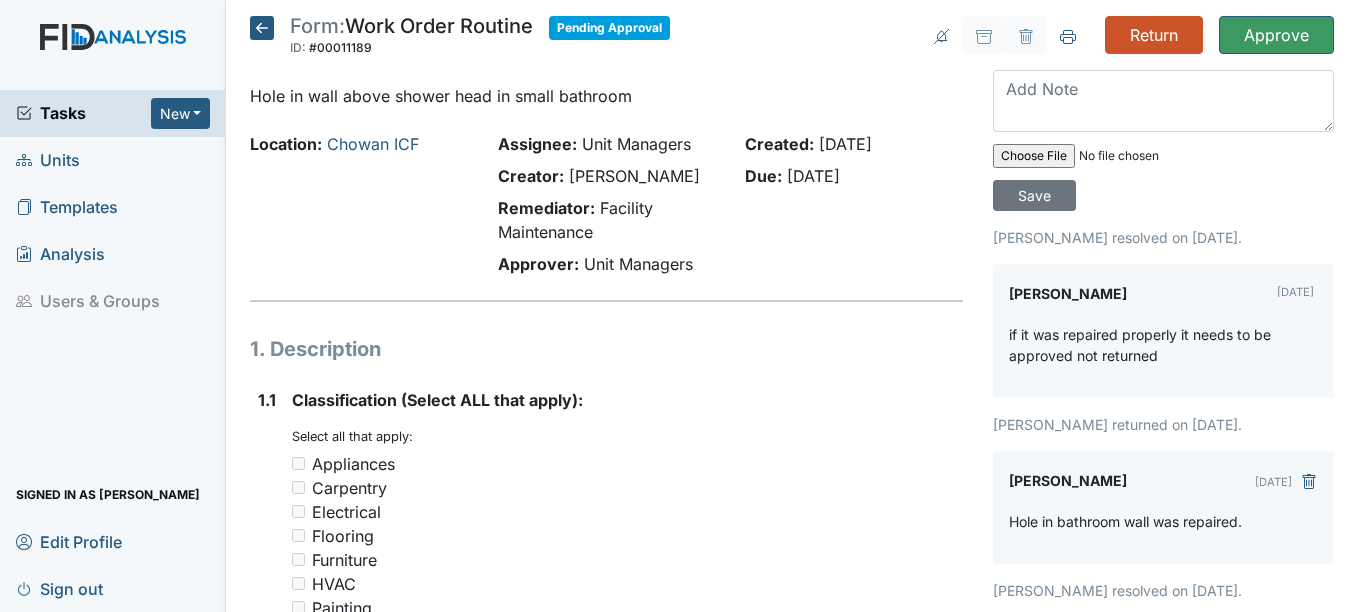 scroll, scrollTop: 0, scrollLeft: 0, axis: both 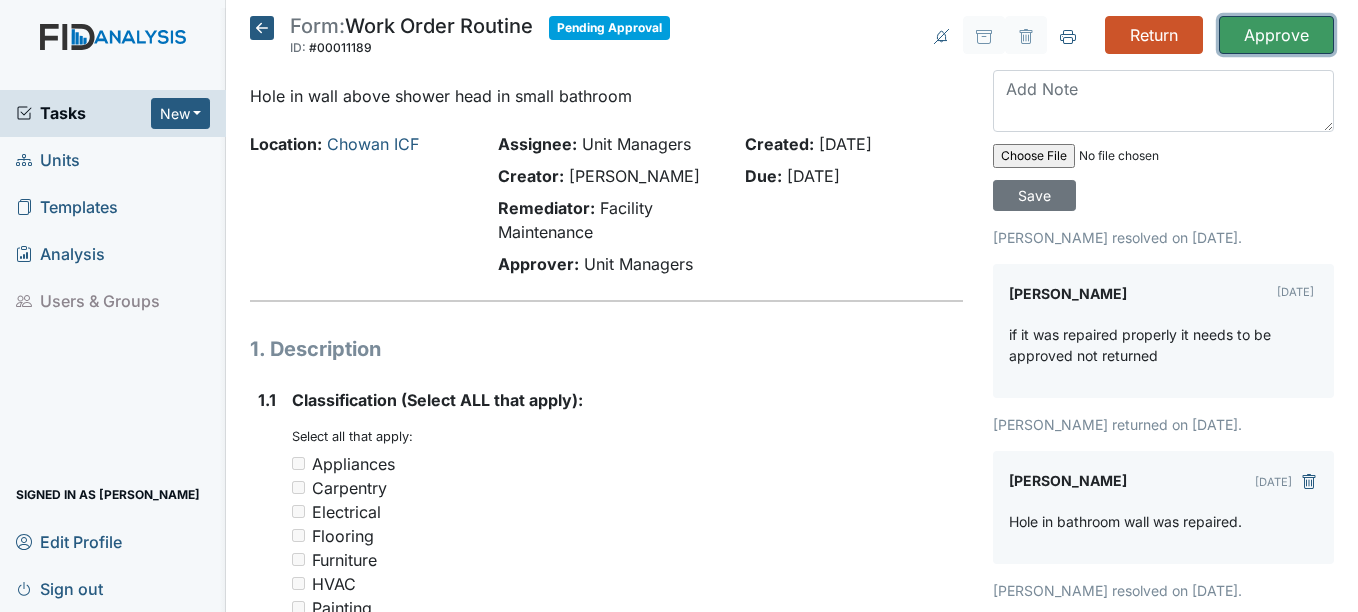 click on "Approve" at bounding box center [1276, 35] 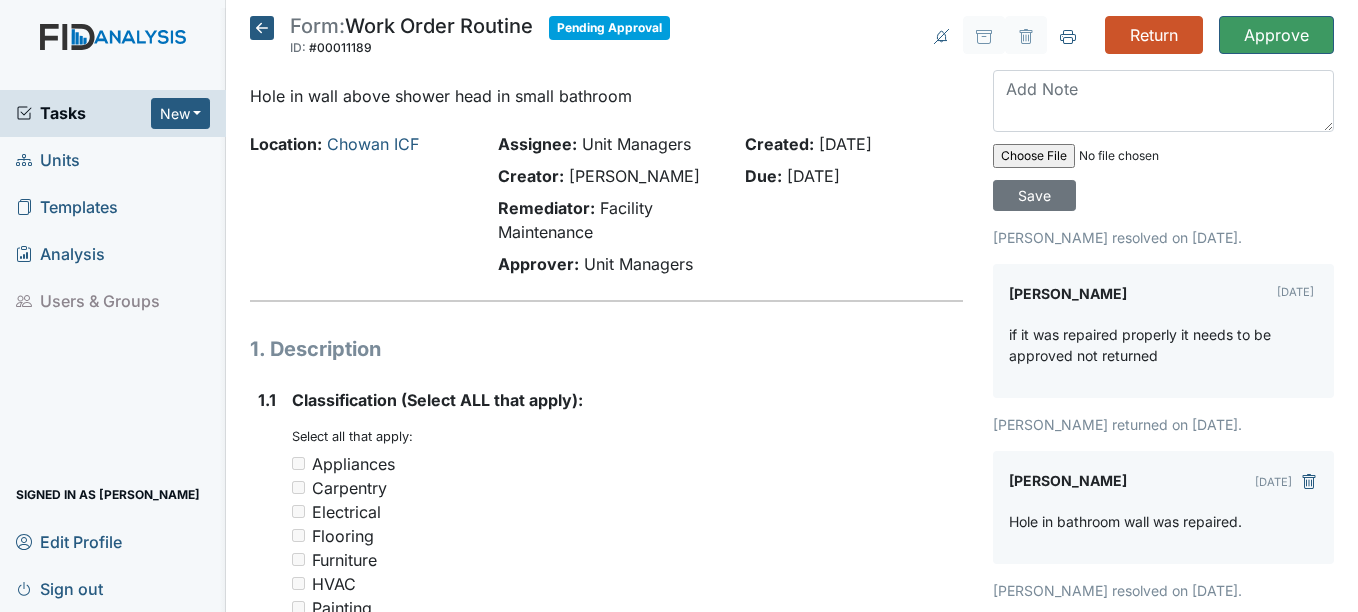 click 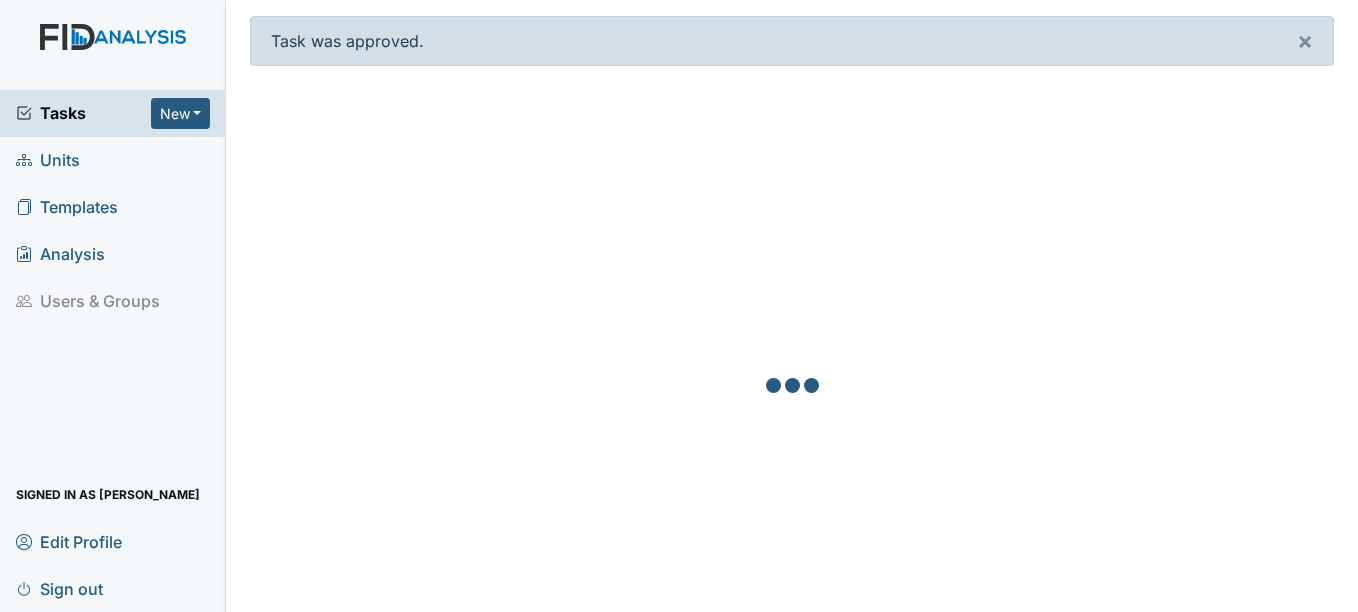 scroll, scrollTop: 0, scrollLeft: 0, axis: both 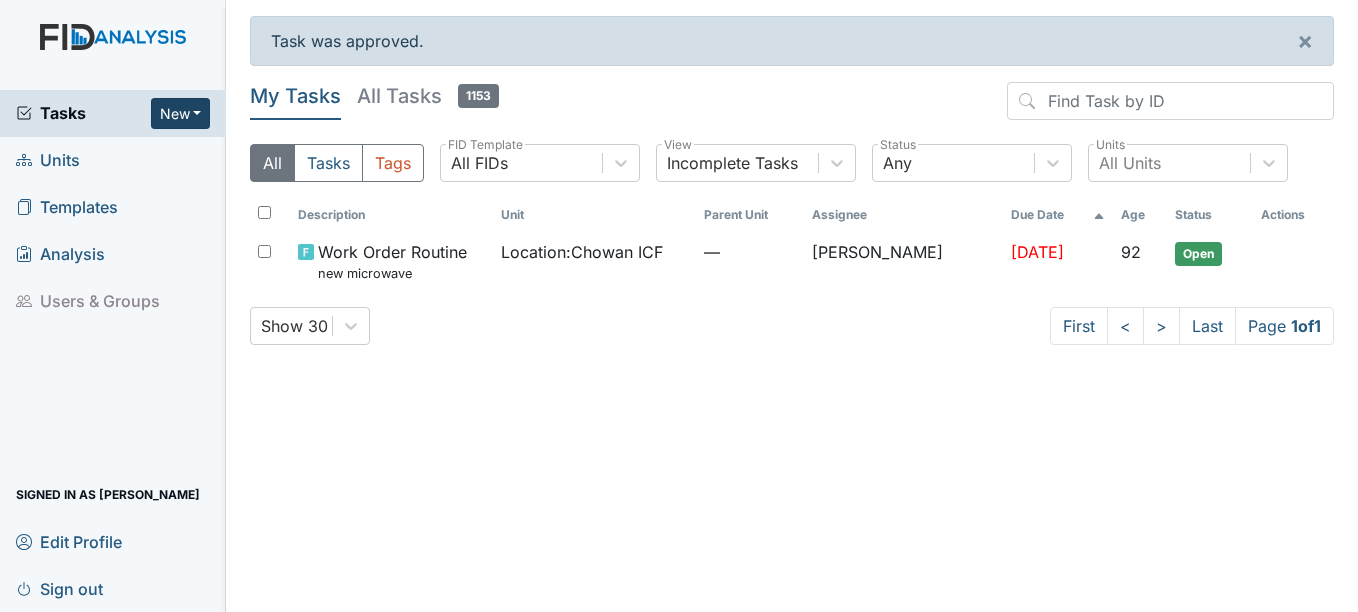 click on "New" at bounding box center [181, 113] 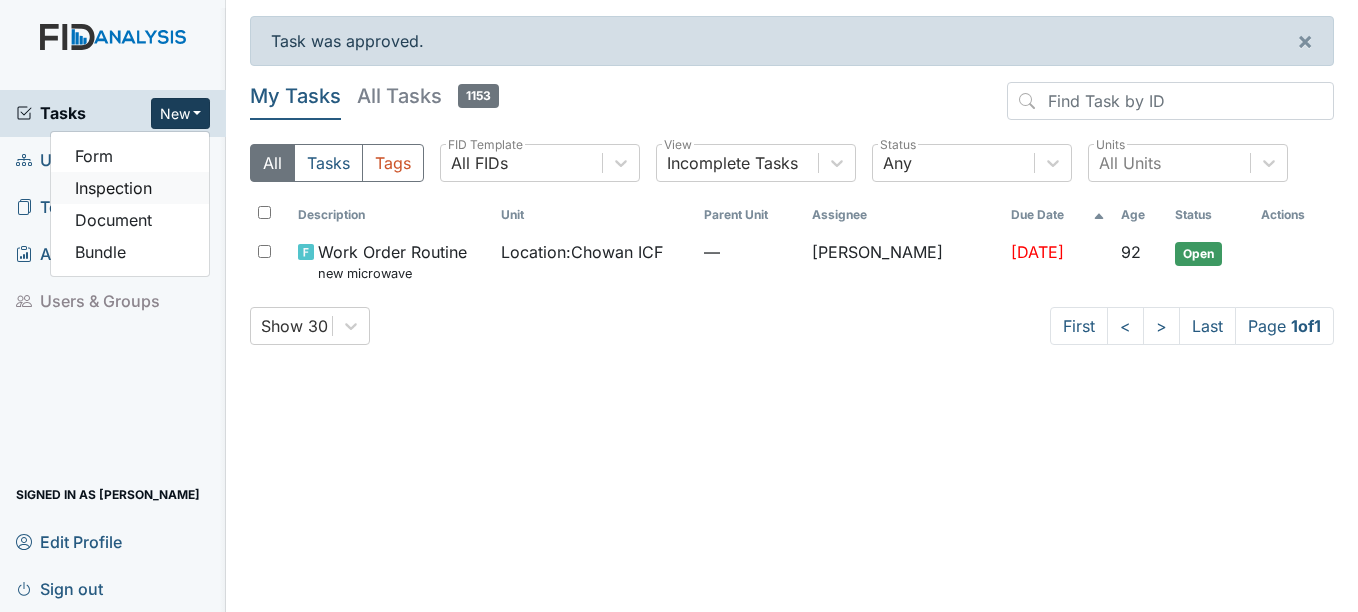 click on "Inspection" at bounding box center (130, 188) 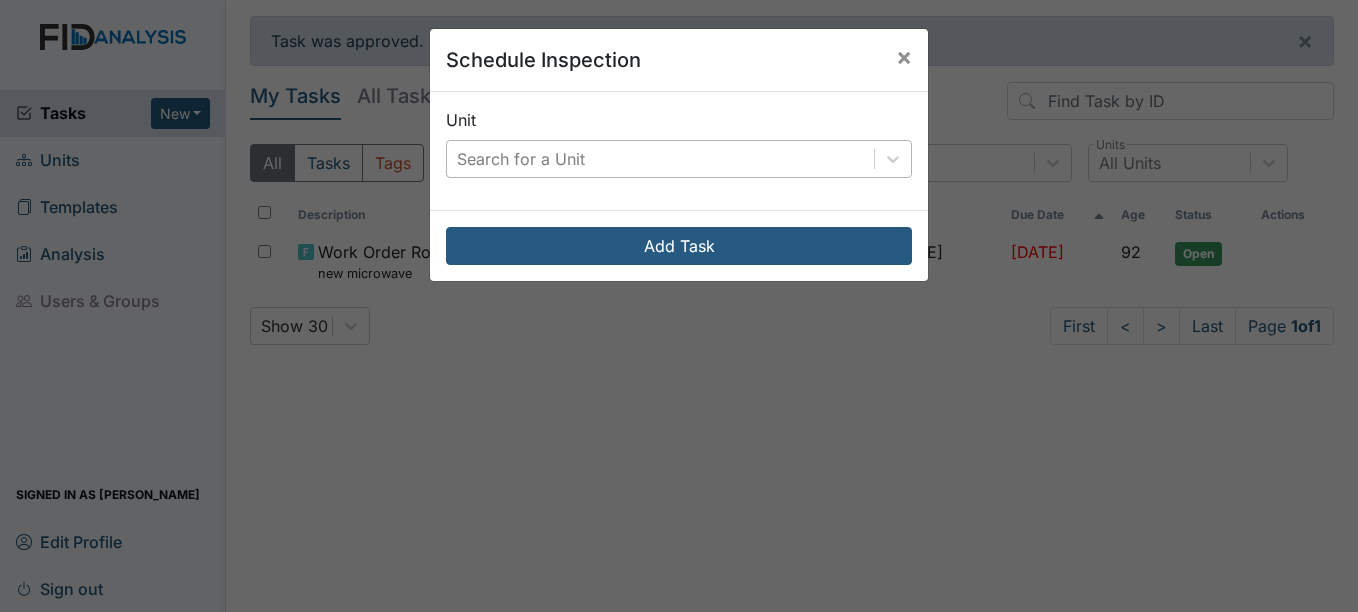 click on "Search for a Unit" at bounding box center (660, 159) 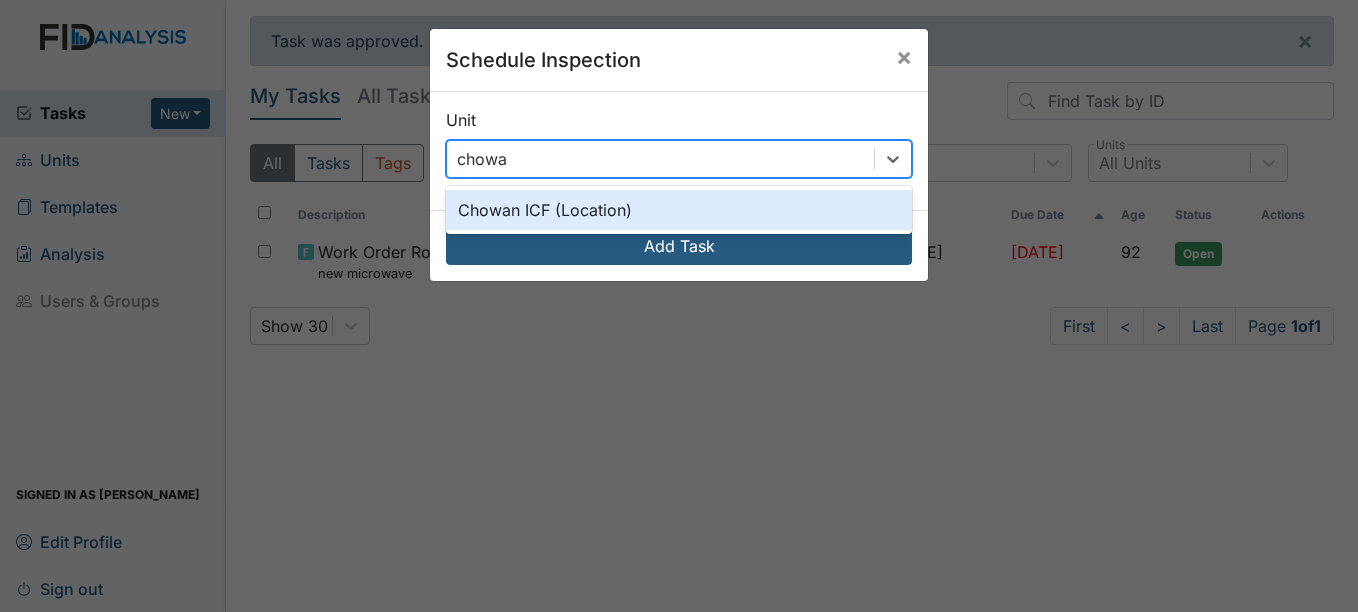 type on "chowa" 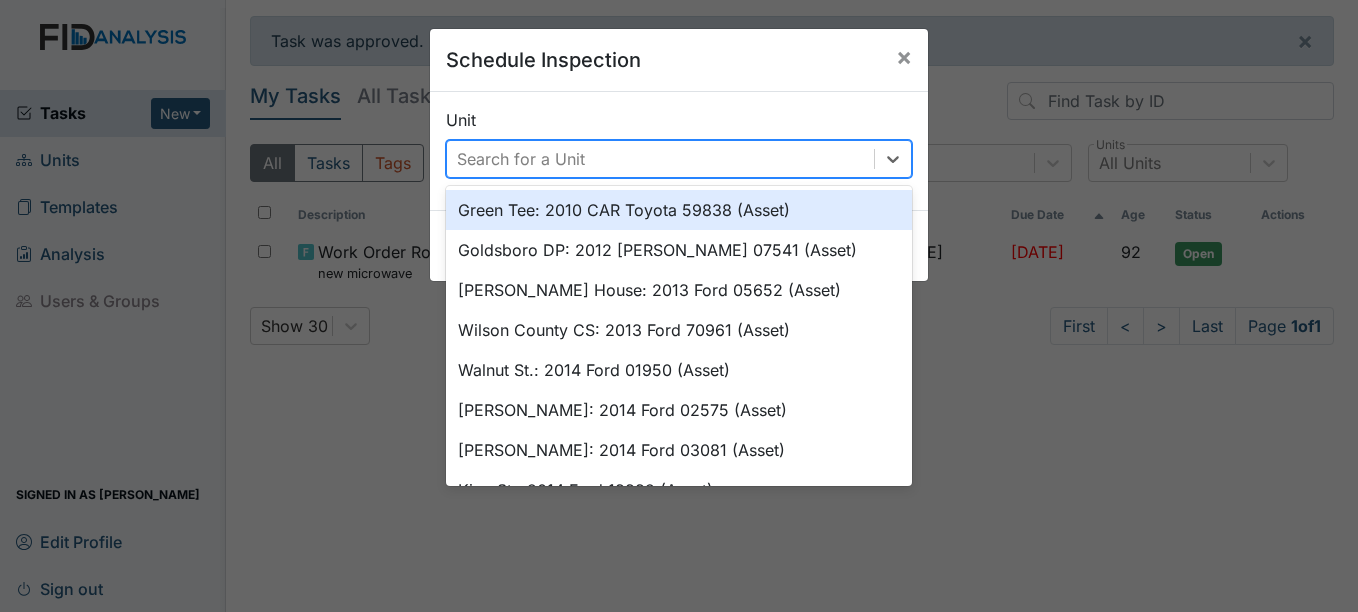 drag, startPoint x: 538, startPoint y: 219, endPoint x: 521, endPoint y: 147, distance: 73.97973 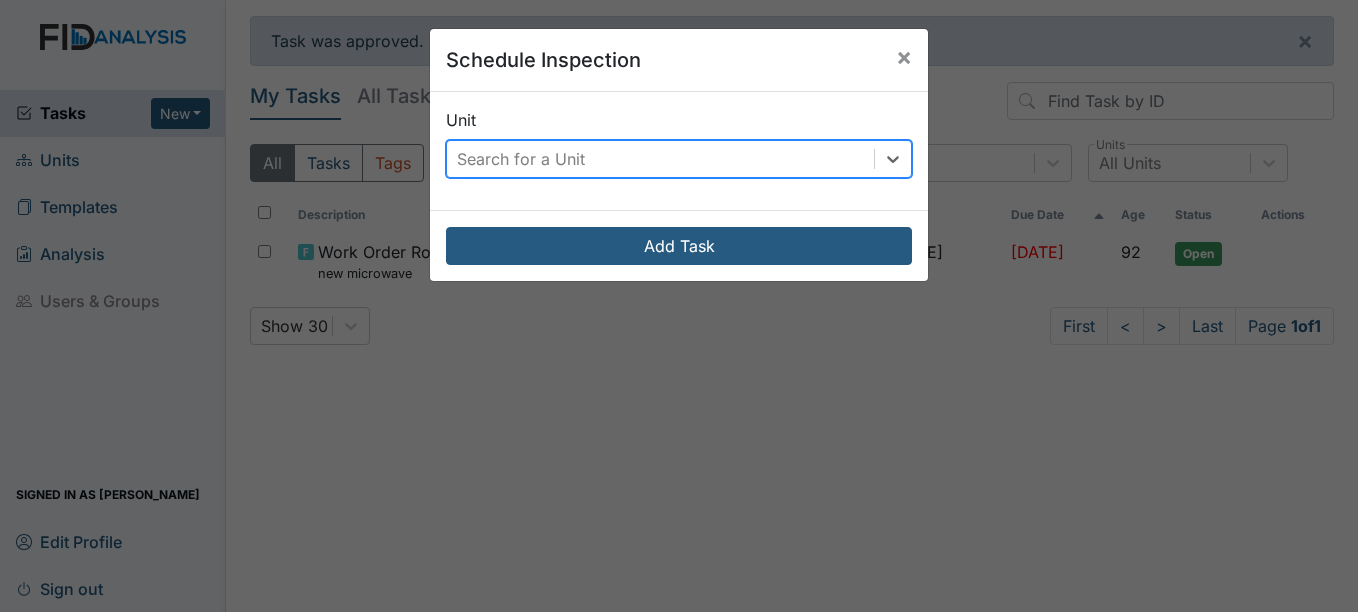 type on "w" 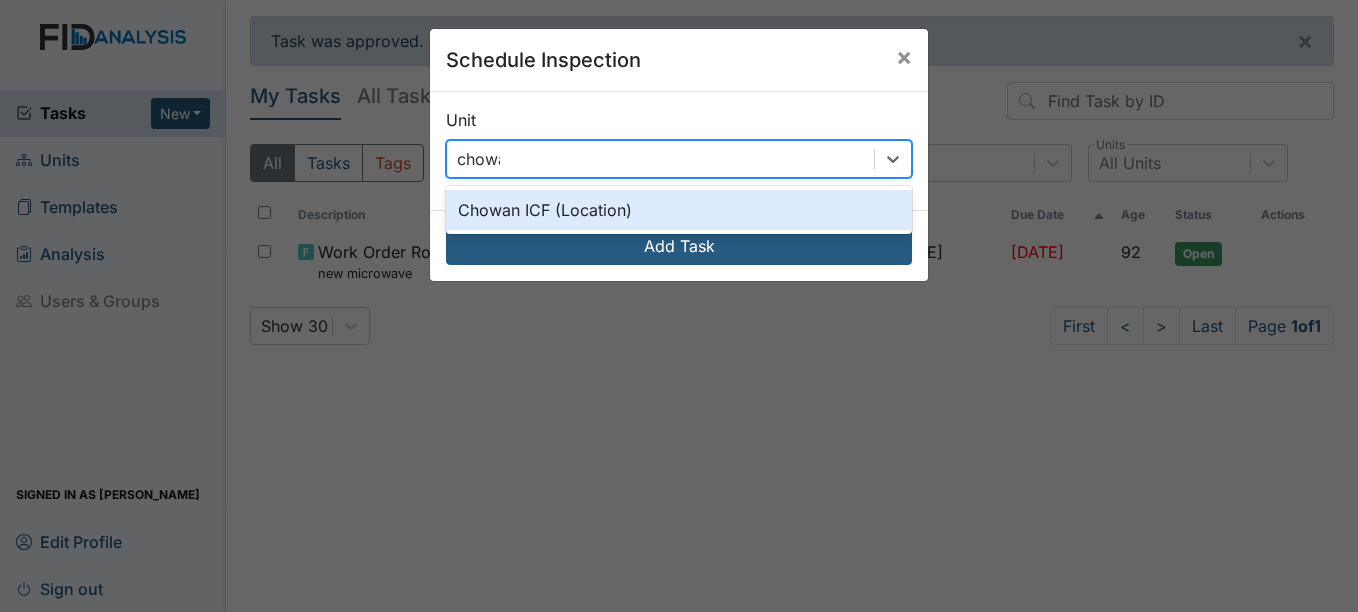 type on "chowan" 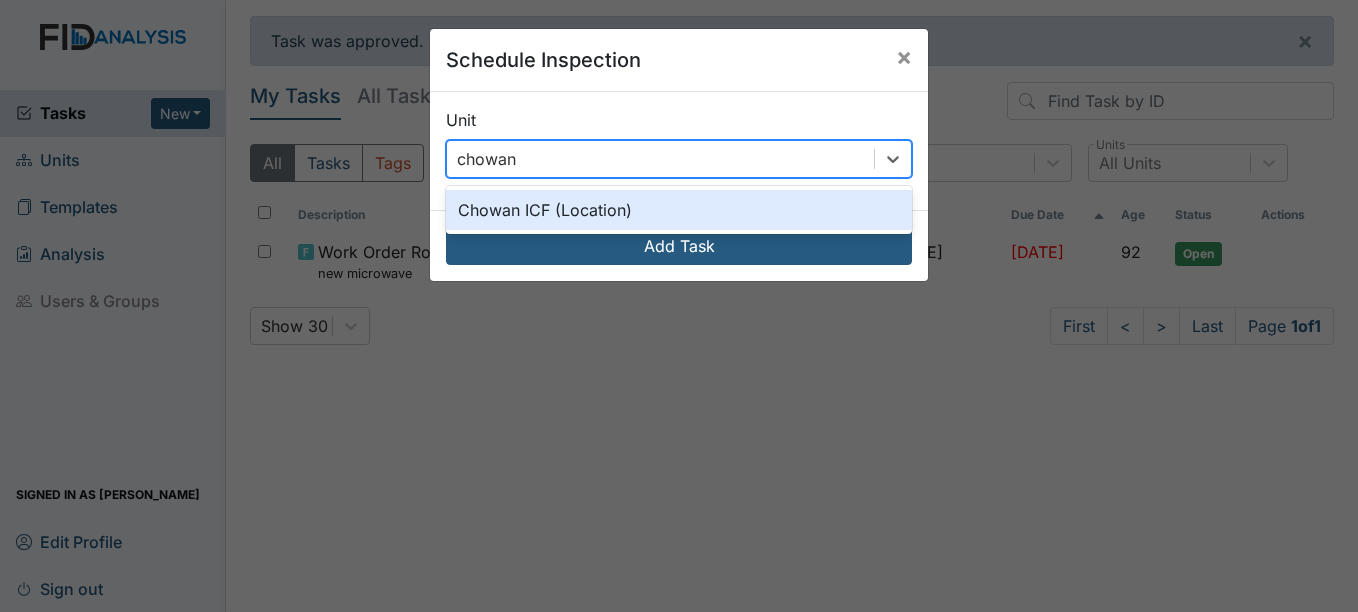click on "Chowan ICF (Location)" at bounding box center [679, 210] 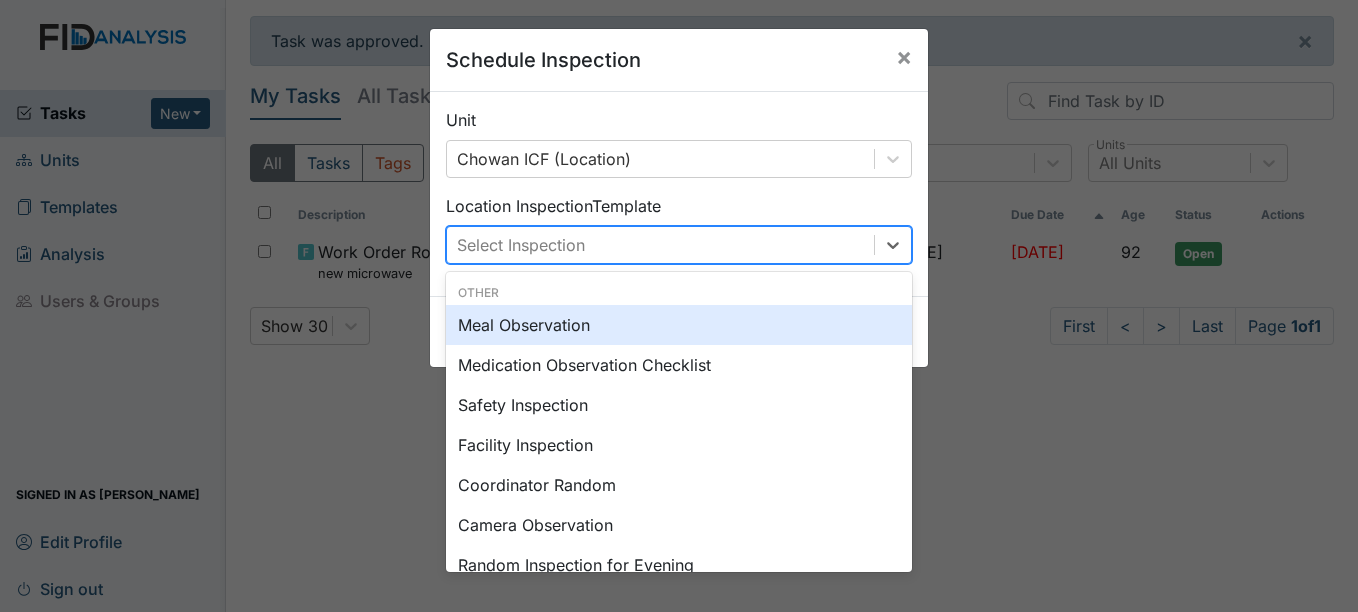 drag, startPoint x: 608, startPoint y: 225, endPoint x: 592, endPoint y: 257, distance: 35.77709 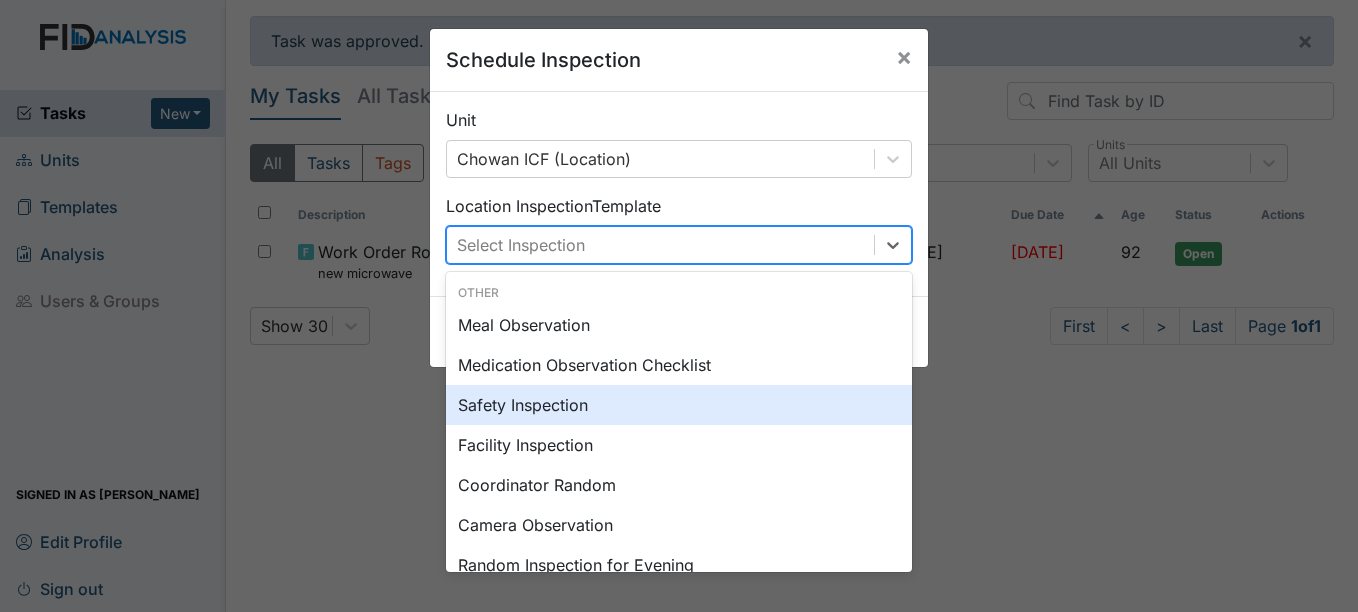click on "Schedule Inspection   × Unit Chowan ICF (Location)   Location   Inspection  Template      option Safety Inspection  focused, 0 of 2. 15 results available. Use Up and Down to choose options, press Enter to select the currently focused option, press Escape to exit the menu, press Tab to select the option and exit the menu. Select Inspection Other Meal Observation  Medication Observation Checklist Safety Inspection  Facility Inspection Coordinator Random  Camera Observation Random Inspection for Evening Random Inspection for Afternoon Random Day Program Inspection Random Inspection for AM Night Auditor Report QA/QI Audit Checklist (ICF) Scheduled Day Program Inspection QA/QI Scheduled Inspection General Camera Observation Add Task" at bounding box center [679, 306] 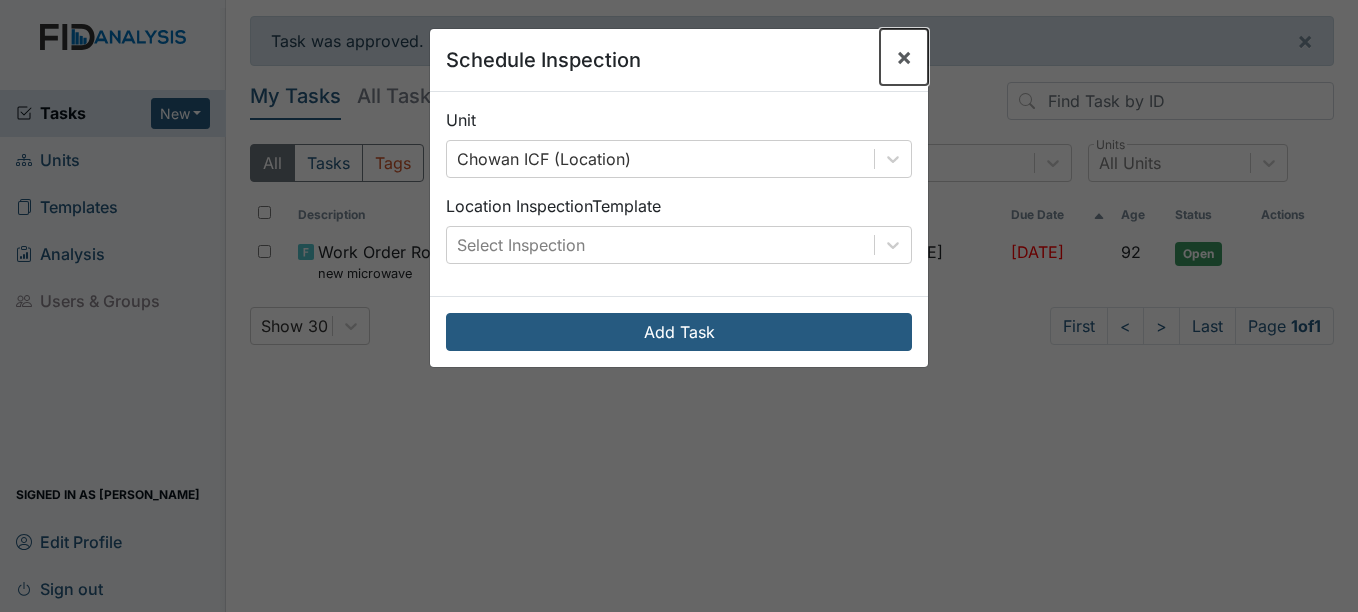 click on "×" at bounding box center (904, 56) 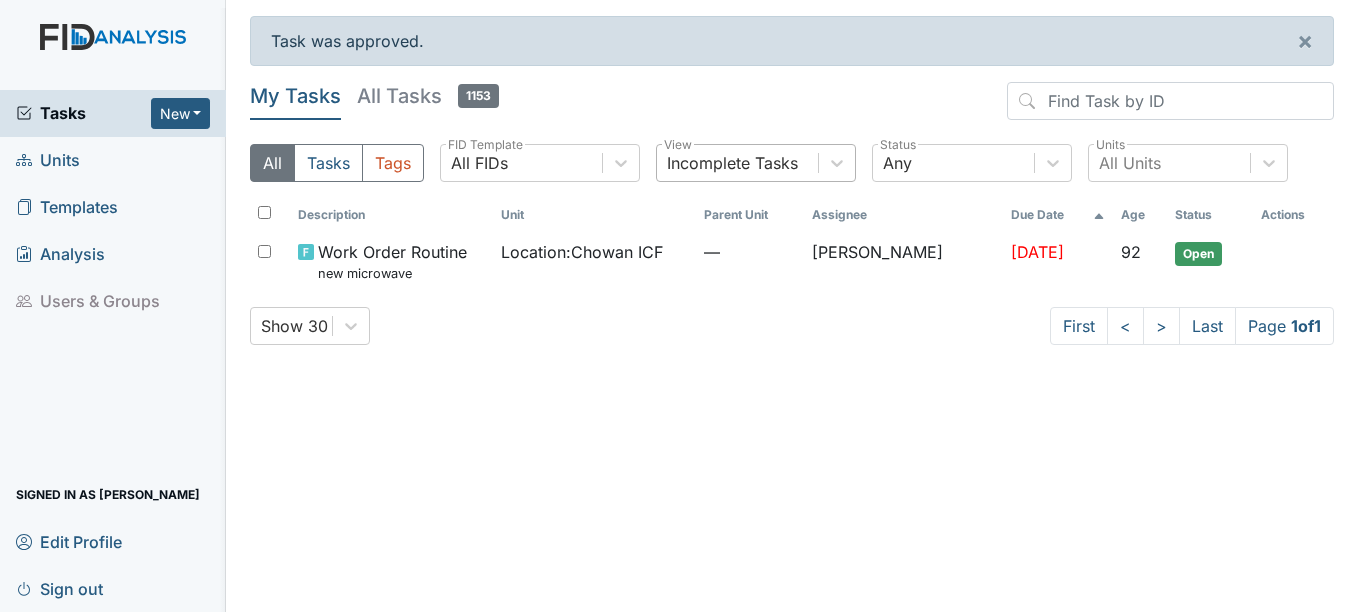 click on "Incomplete Tasks" at bounding box center (737, 163) 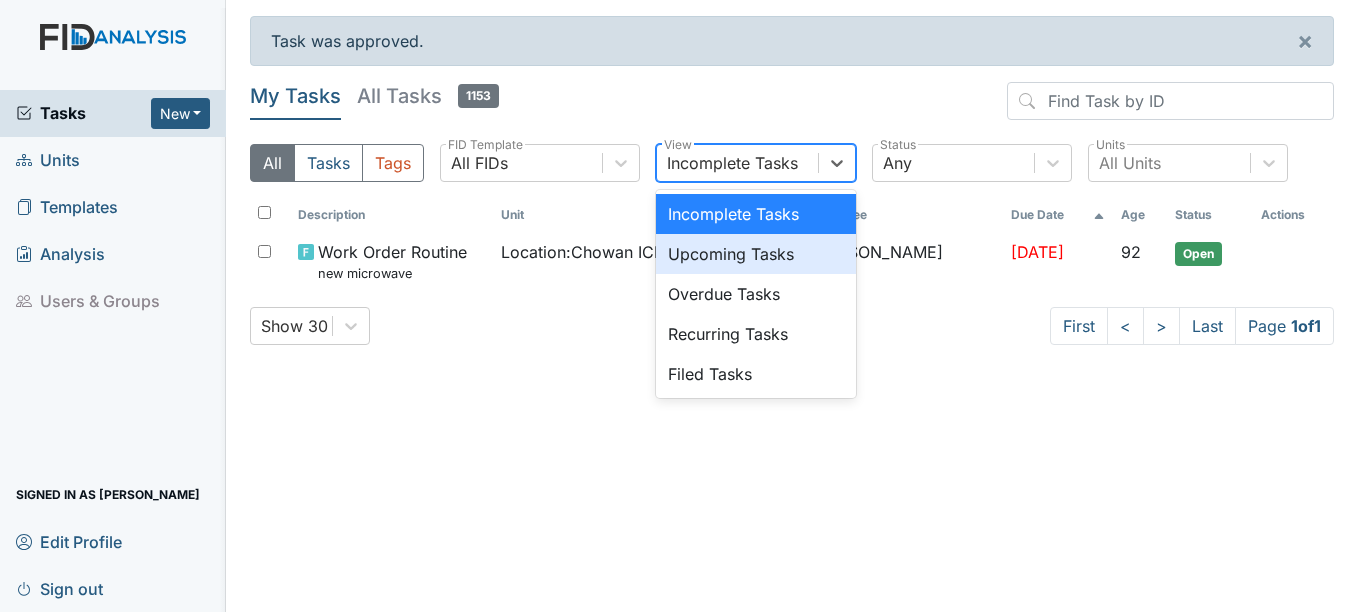 click on "Upcoming Tasks" at bounding box center [756, 254] 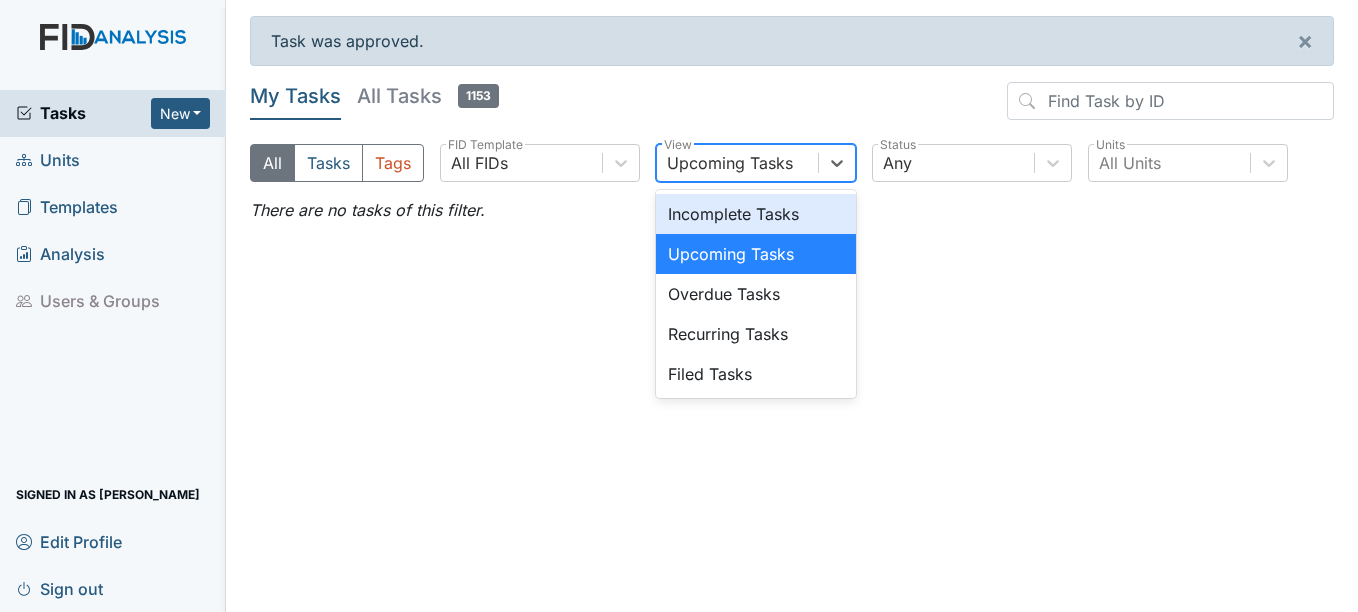 click on "Upcoming Tasks" at bounding box center (730, 163) 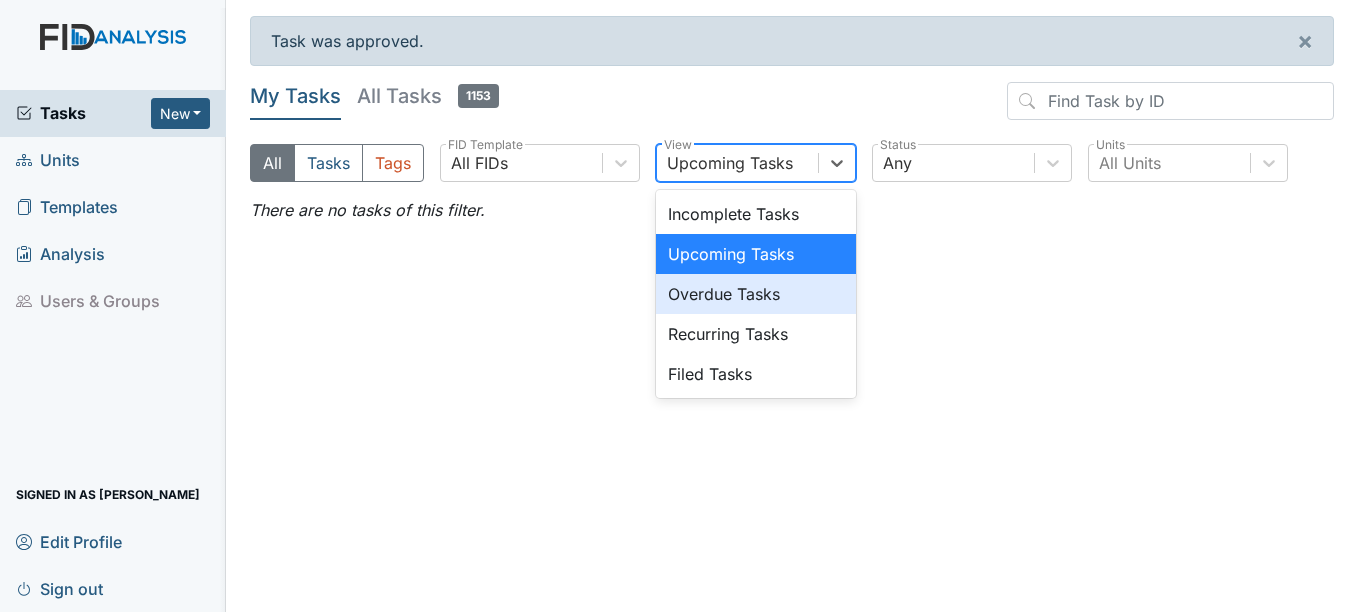 click on "Overdue Tasks" at bounding box center [756, 294] 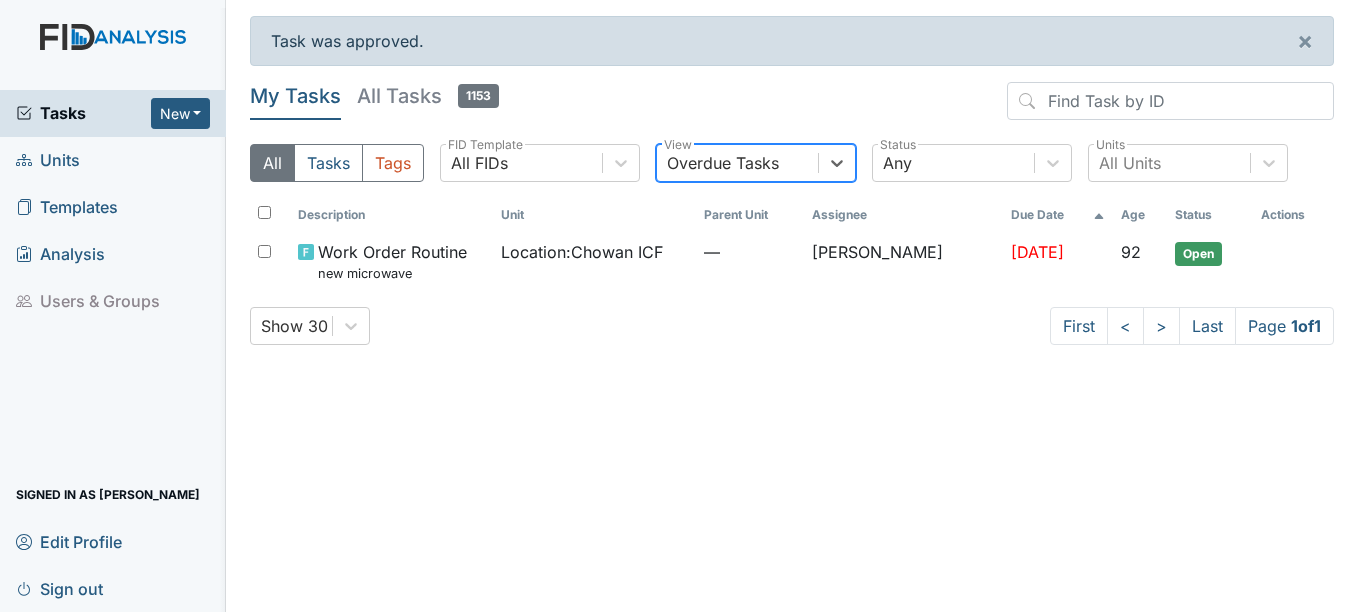 click on "Overdue Tasks" at bounding box center (737, 163) 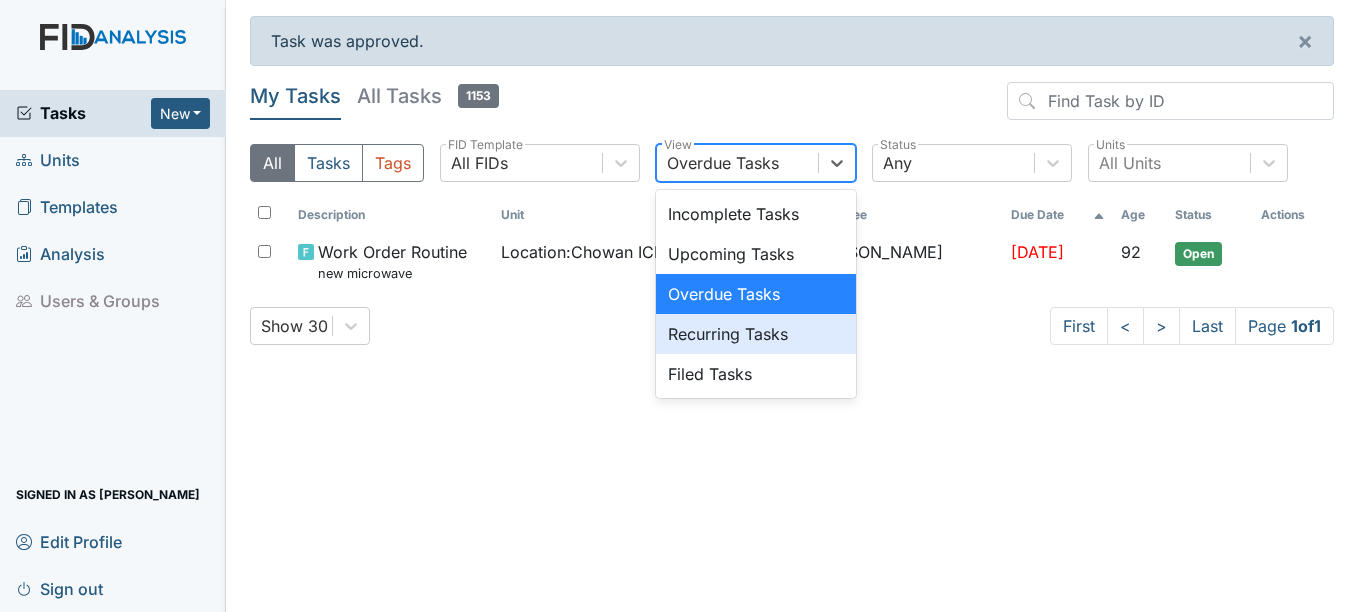 click on "Recurring Tasks" at bounding box center (756, 334) 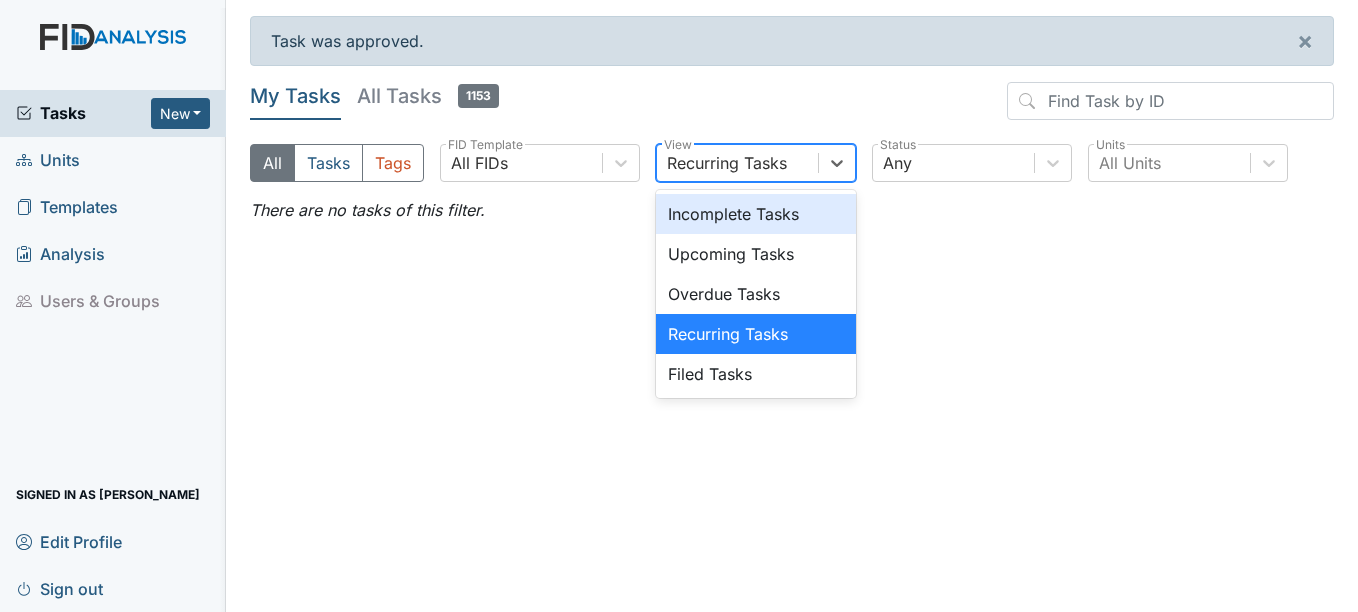 click on "Recurring Tasks" at bounding box center [737, 163] 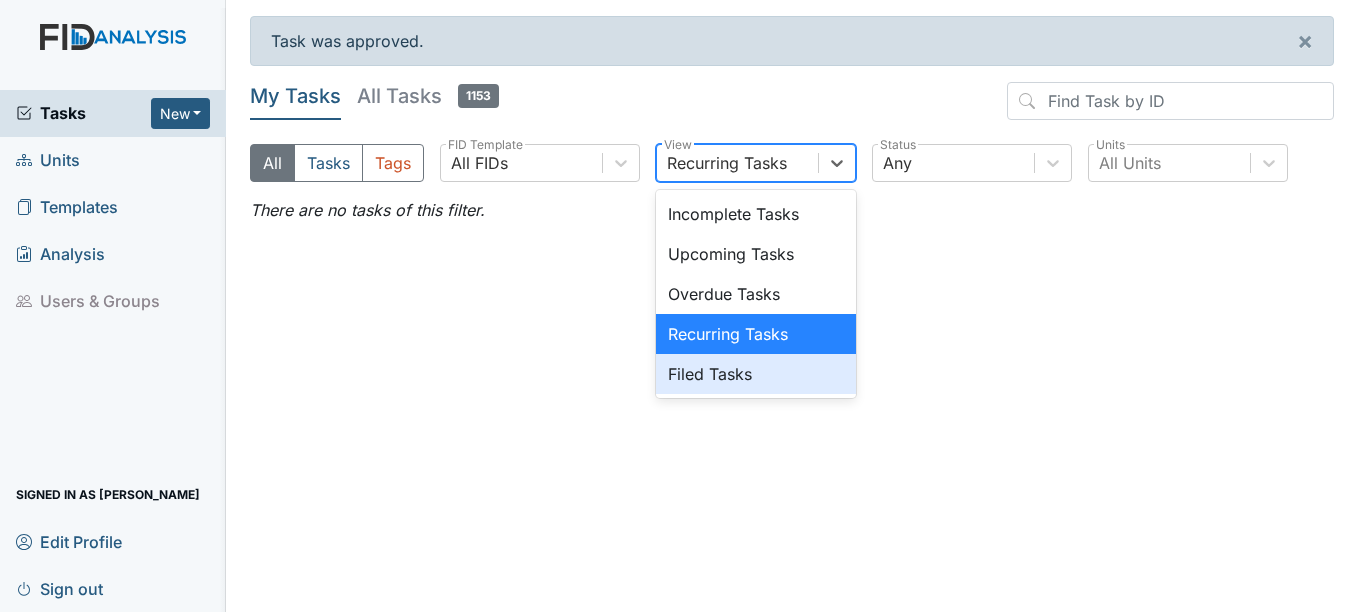 click on "Filed Tasks" at bounding box center [756, 374] 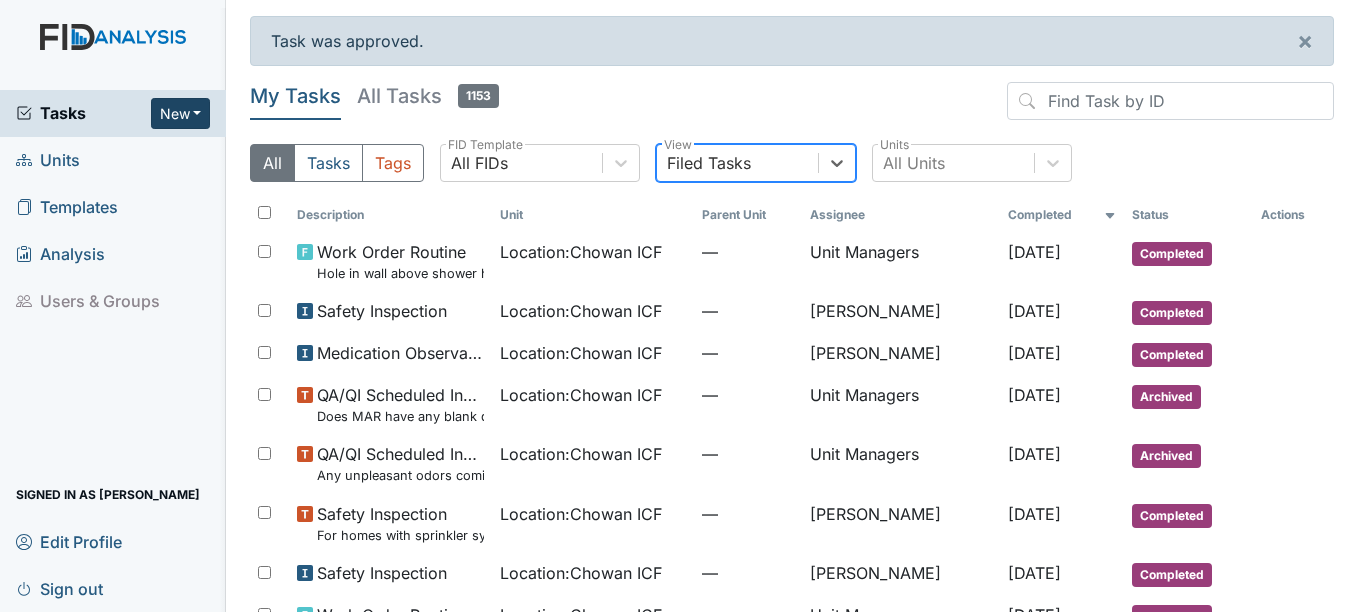 click on "New" at bounding box center (181, 113) 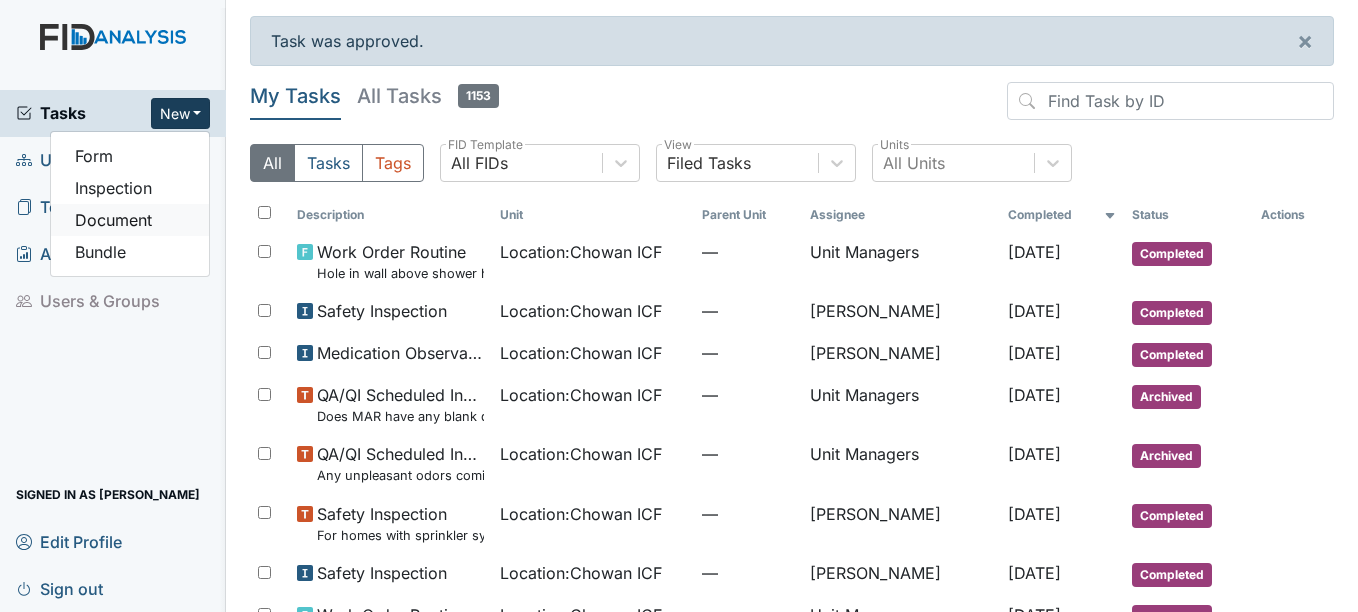 click on "Document" at bounding box center (130, 220) 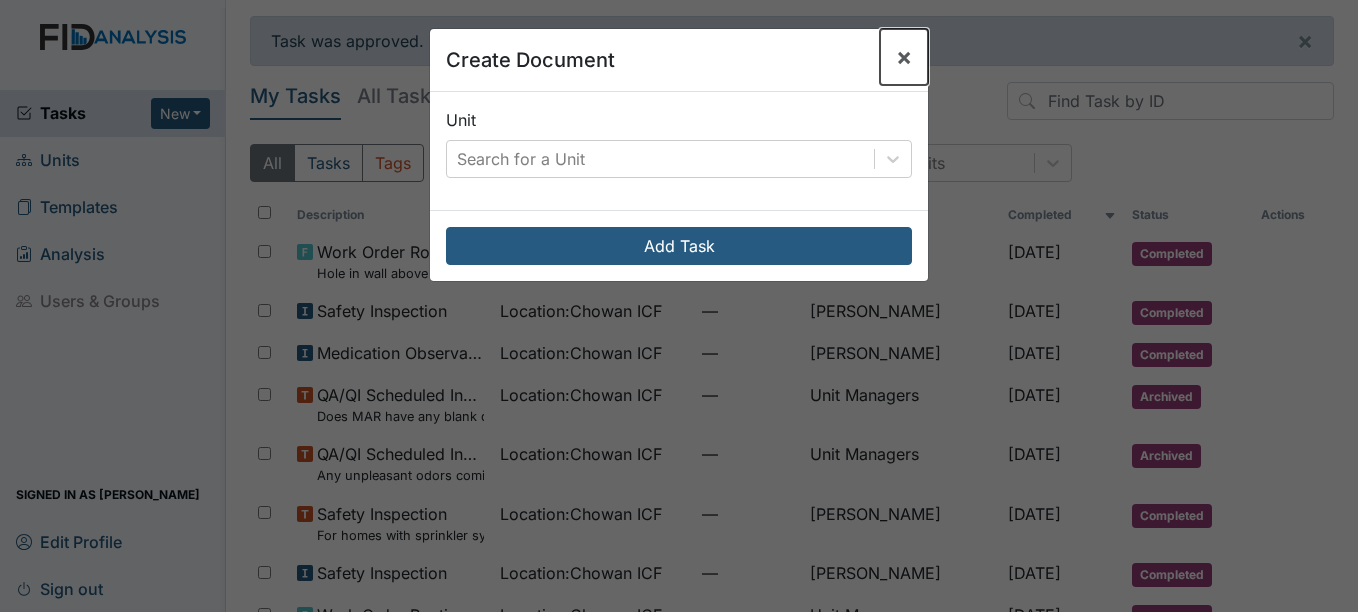 click on "×" at bounding box center [904, 56] 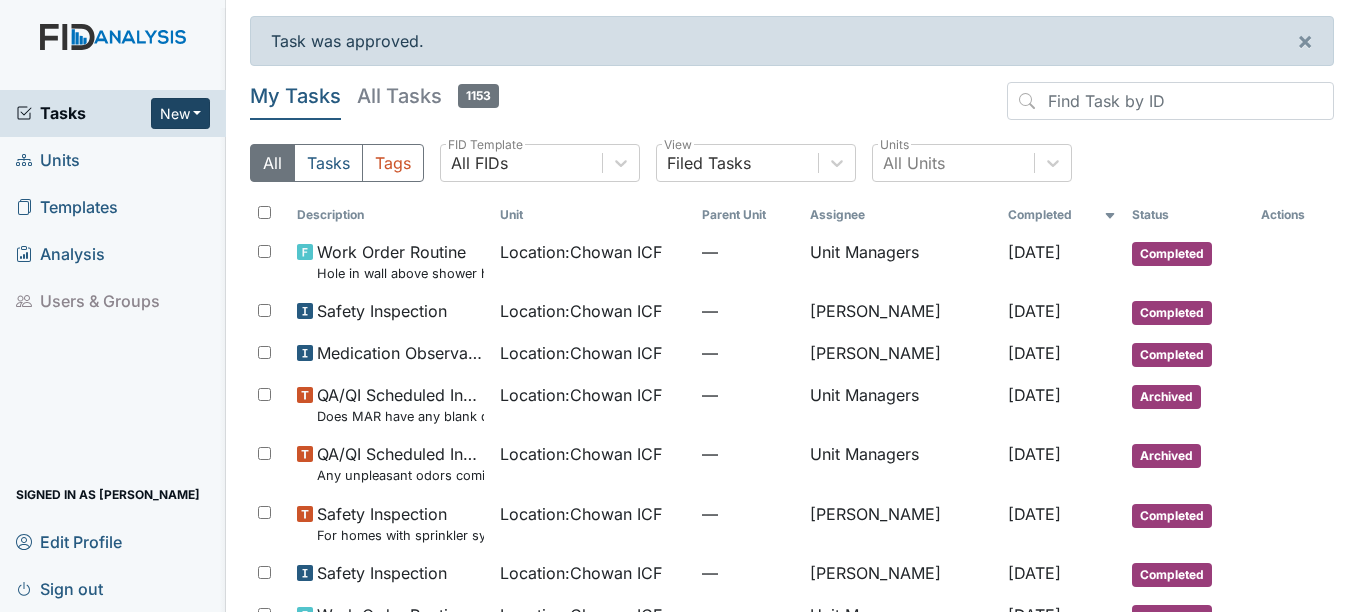 click on "New" at bounding box center (181, 113) 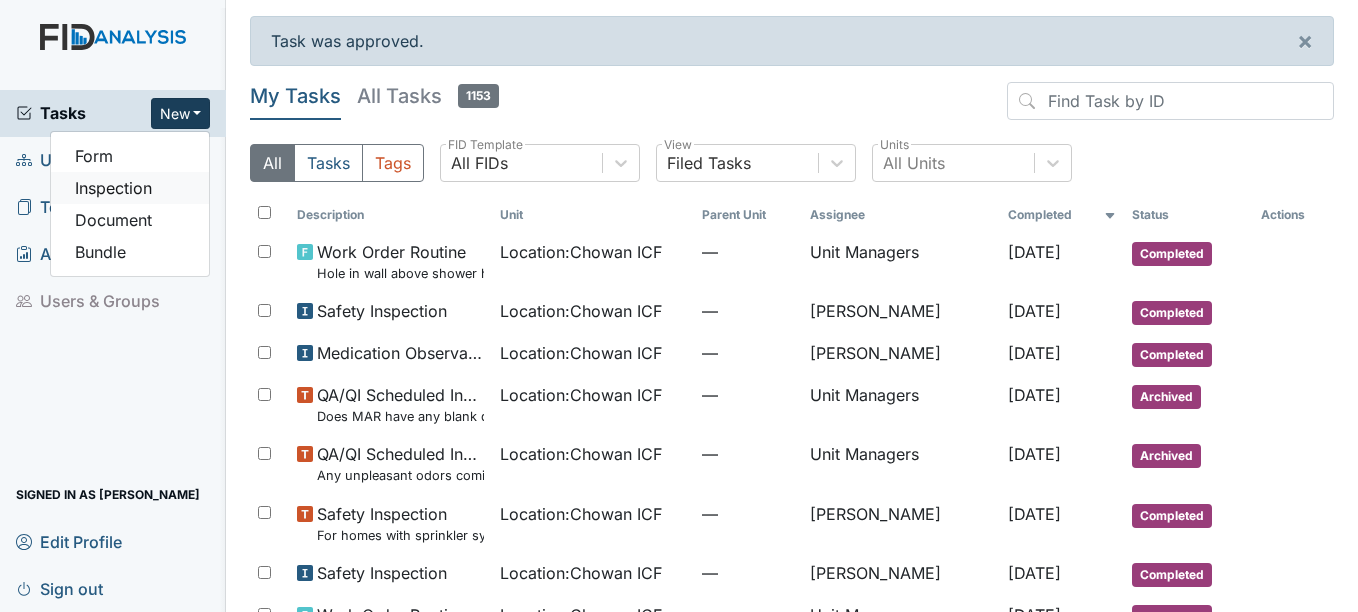 click on "Inspection" at bounding box center (130, 188) 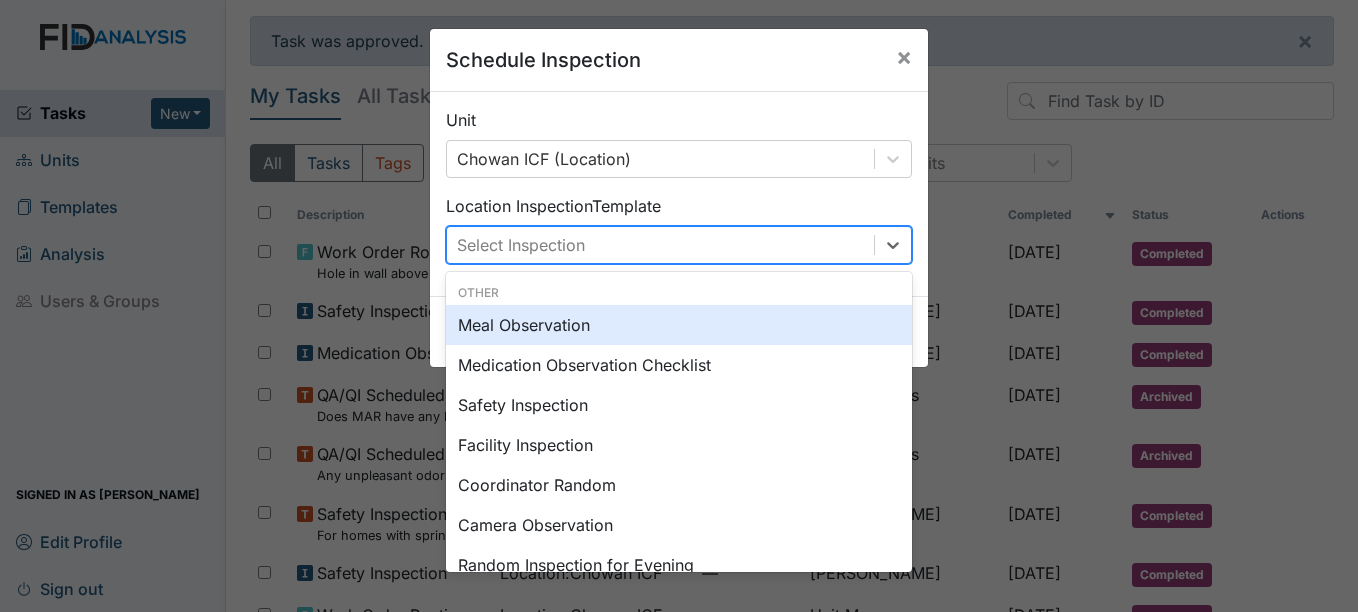 click on "Select Inspection" at bounding box center (660, 245) 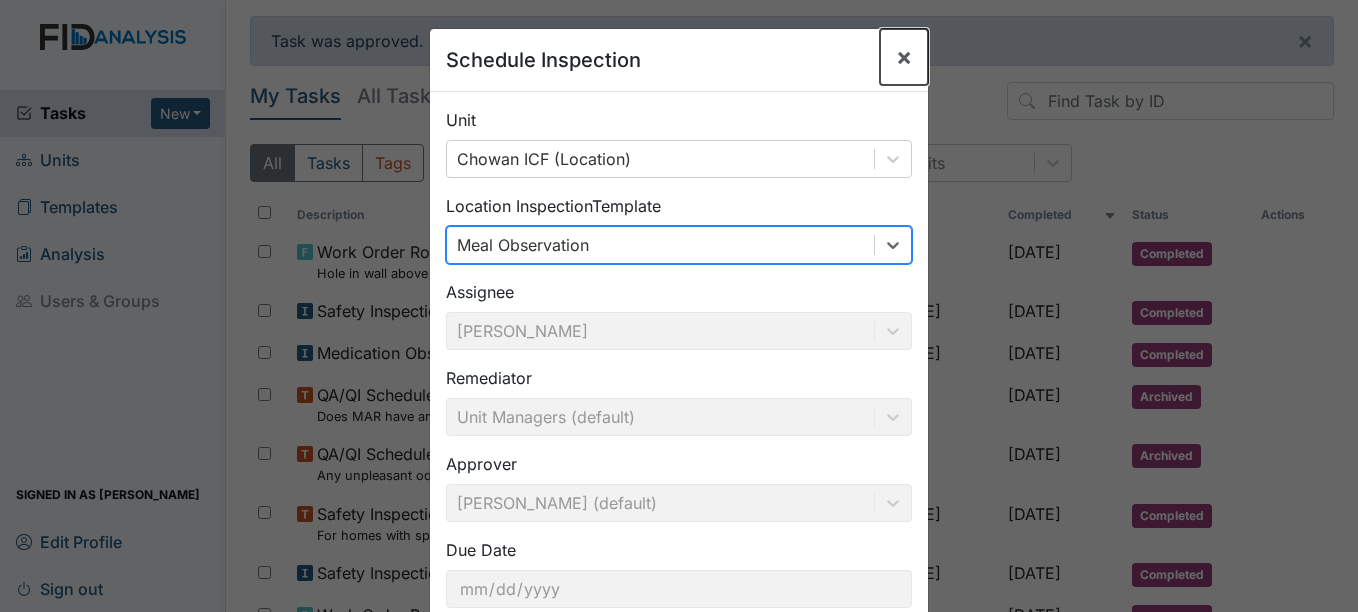drag, startPoint x: 1334, startPoint y: 416, endPoint x: 882, endPoint y: 63, distance: 573.5094 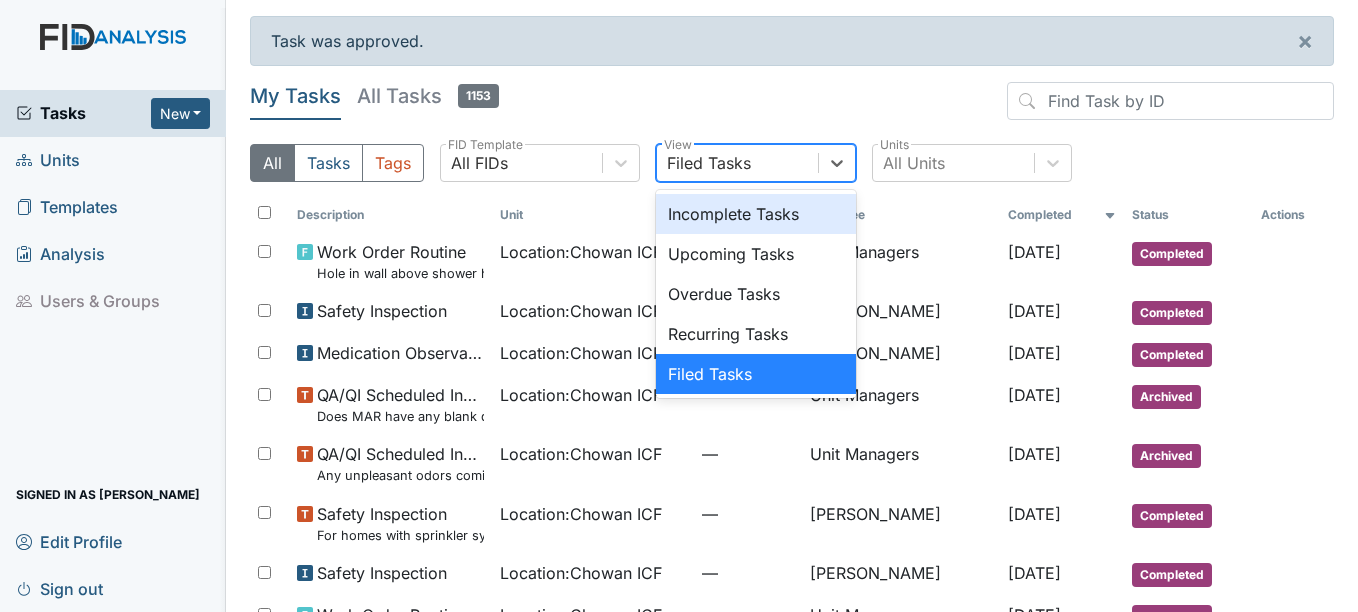 click on "Filed Tasks" at bounding box center (709, 163) 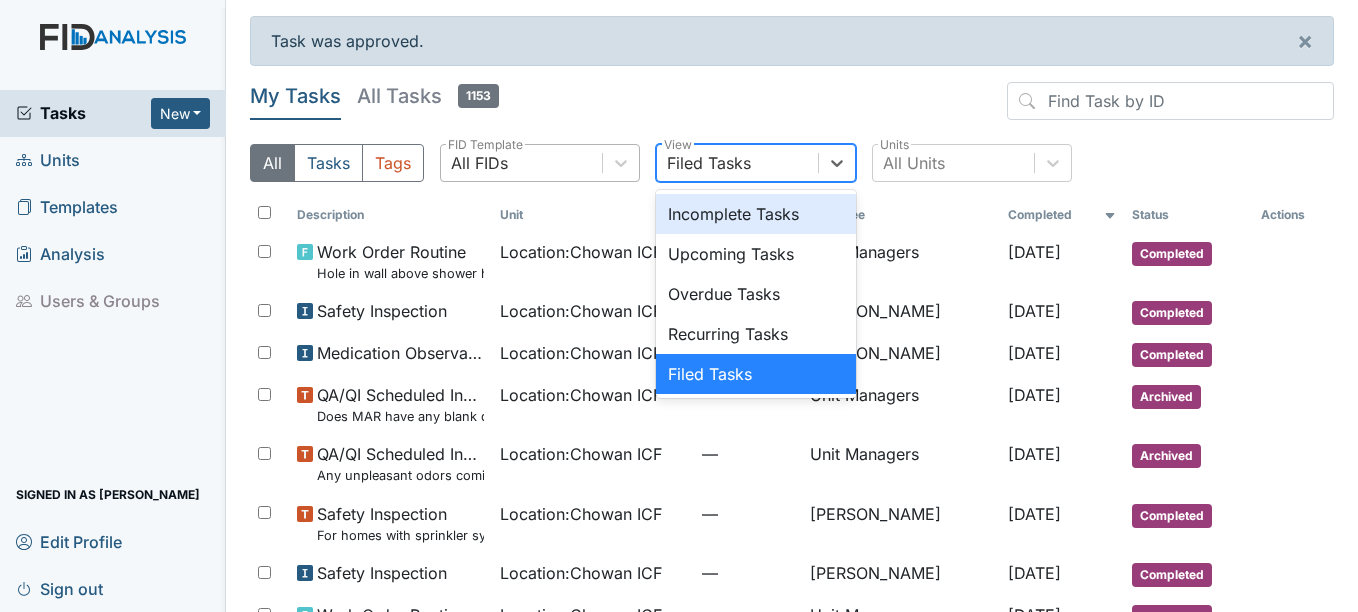 click on "All FIDs" at bounding box center [521, 163] 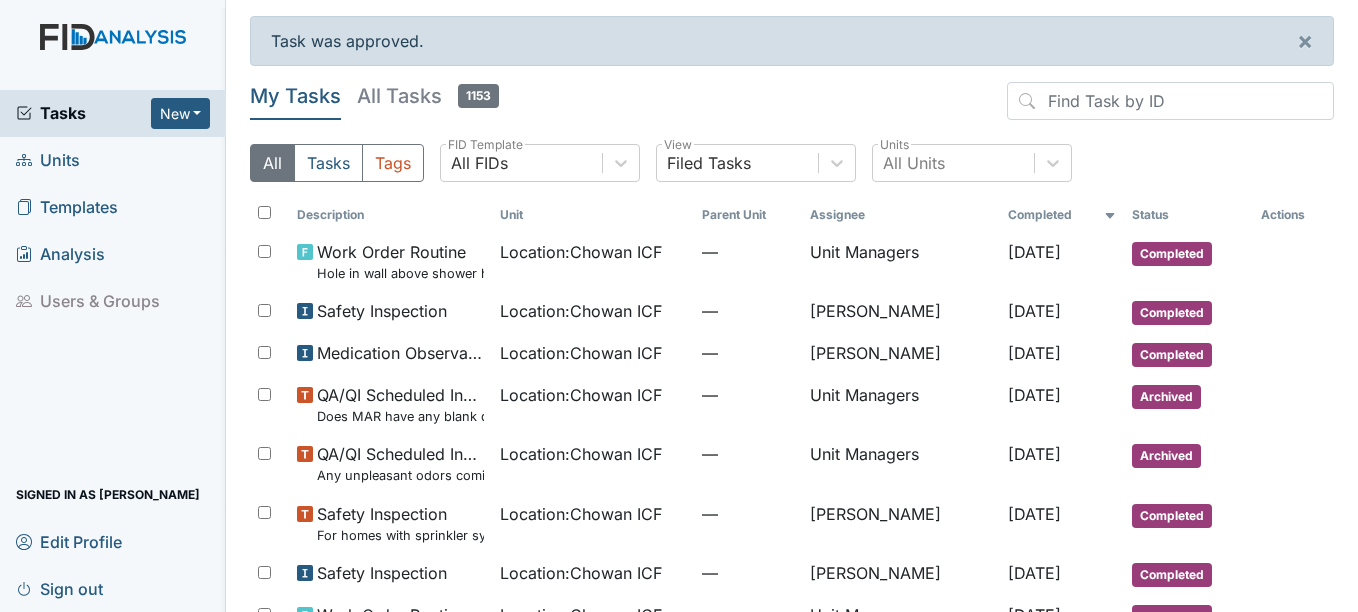click on "All   Tasks   Tags   All FIDs FID Template Filed Tasks View All Units Units" at bounding box center [792, 171] 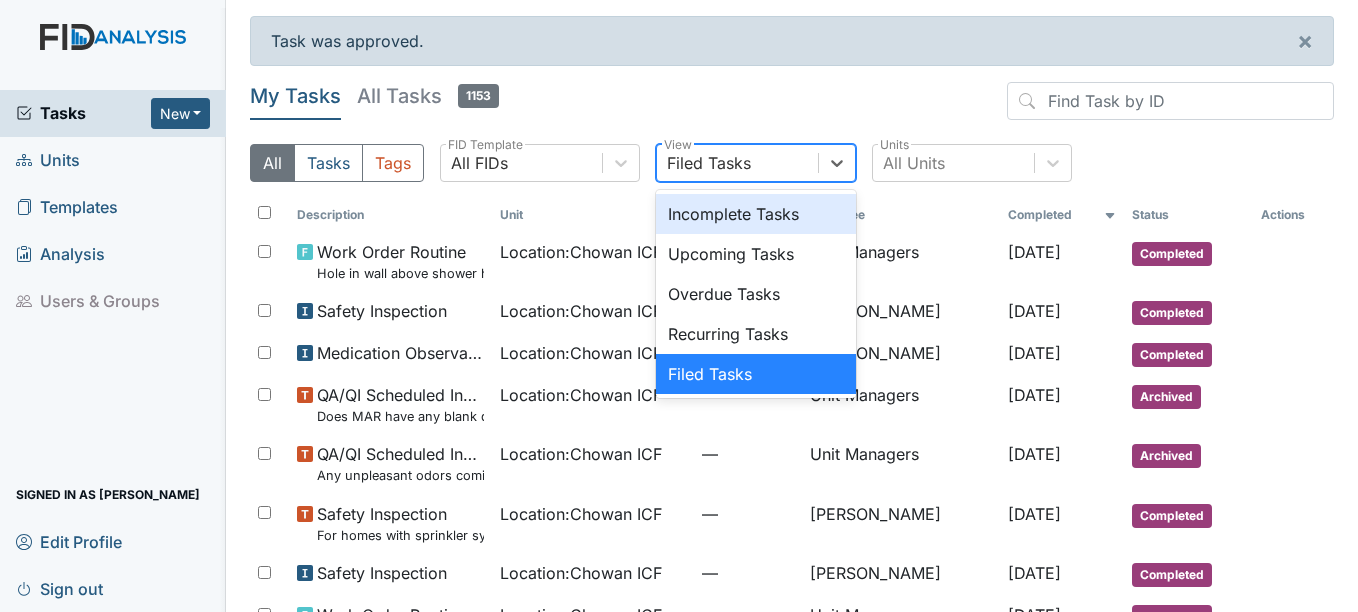 click on "Filed Tasks" at bounding box center (737, 163) 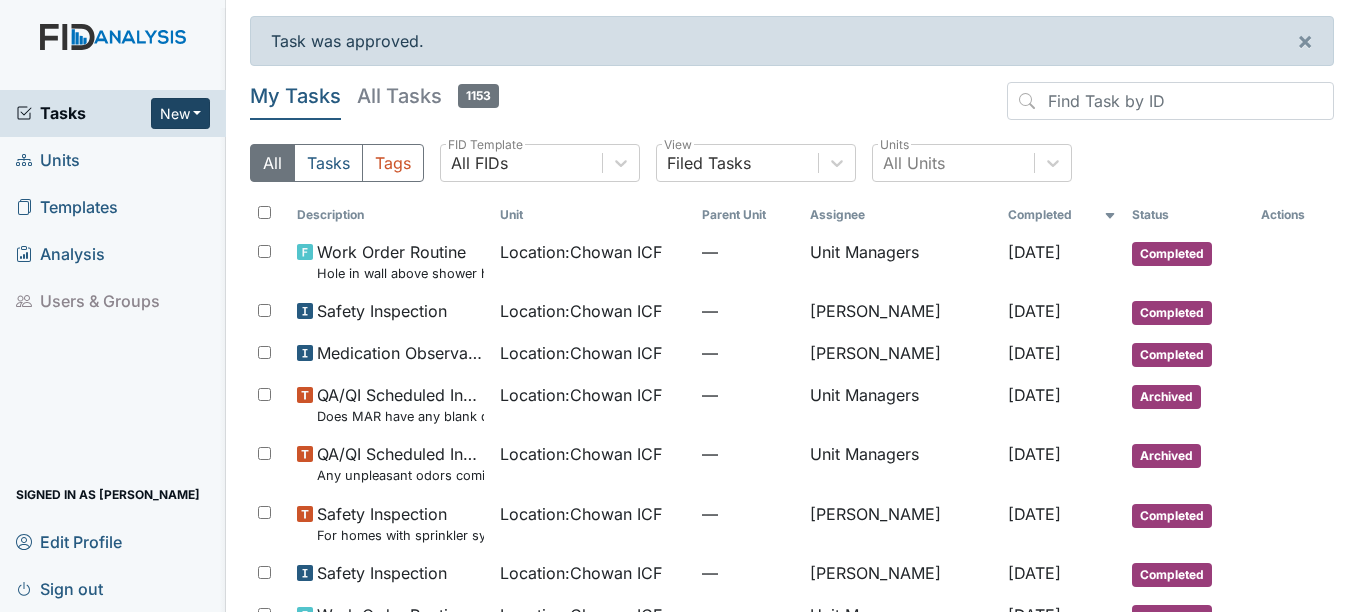 click on "New" at bounding box center [181, 113] 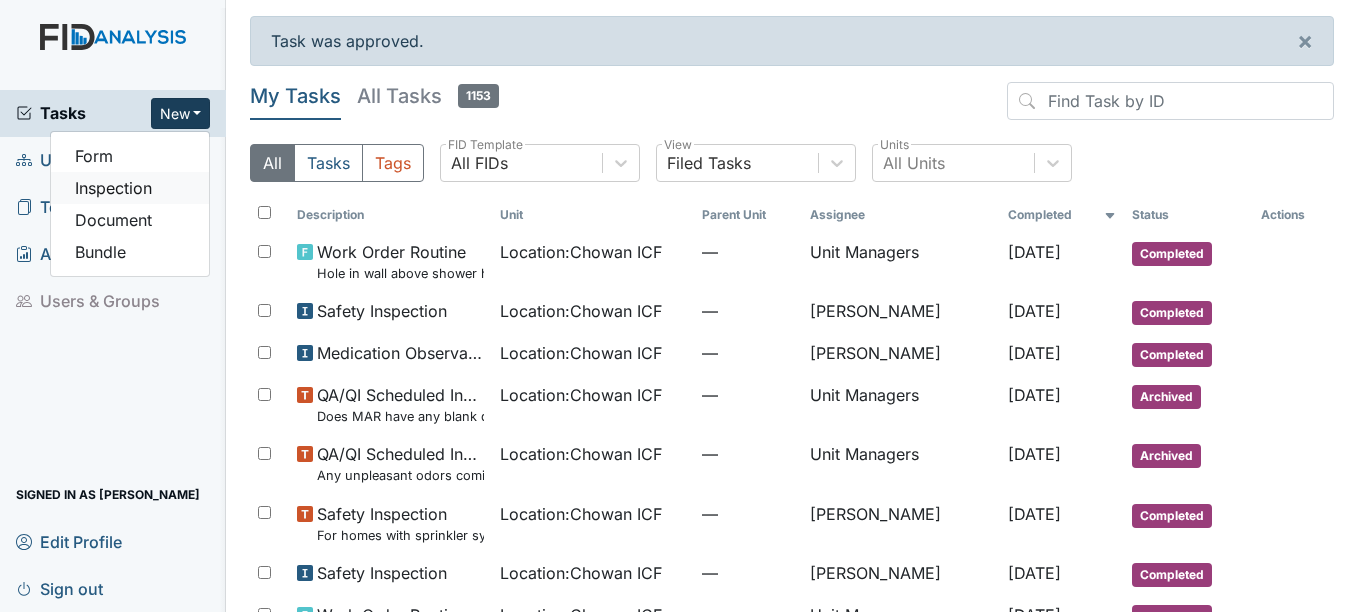 click on "Inspection" at bounding box center [130, 188] 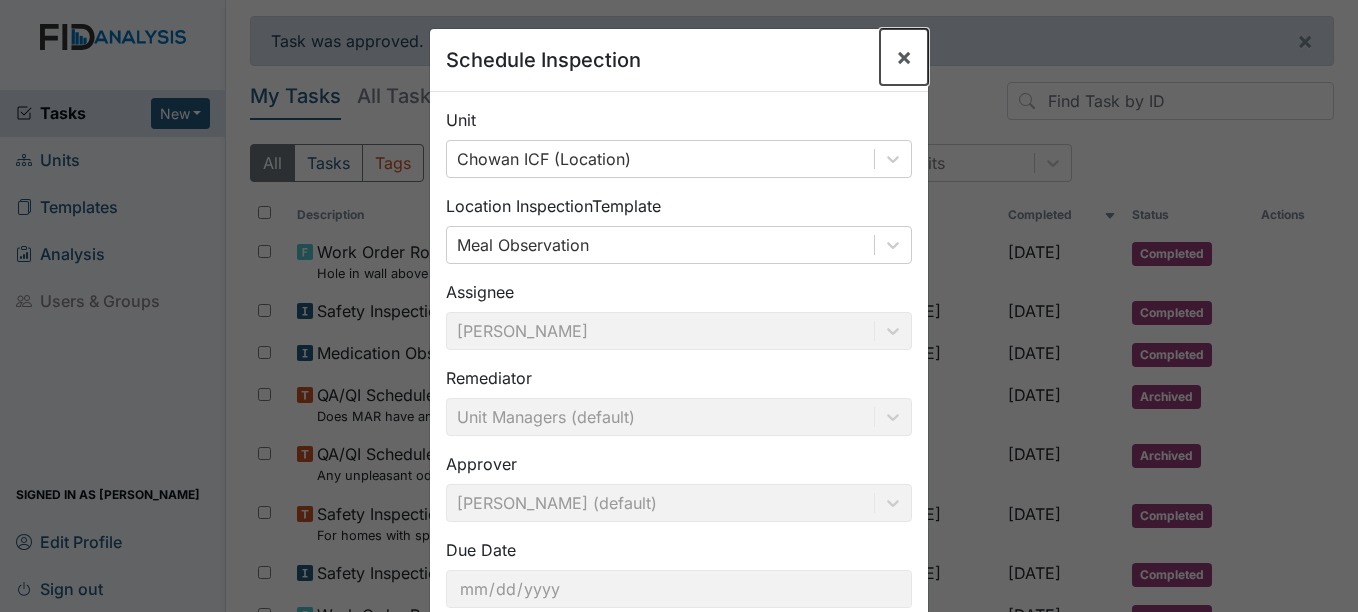 drag, startPoint x: 898, startPoint y: 68, endPoint x: 896, endPoint y: 58, distance: 10.198039 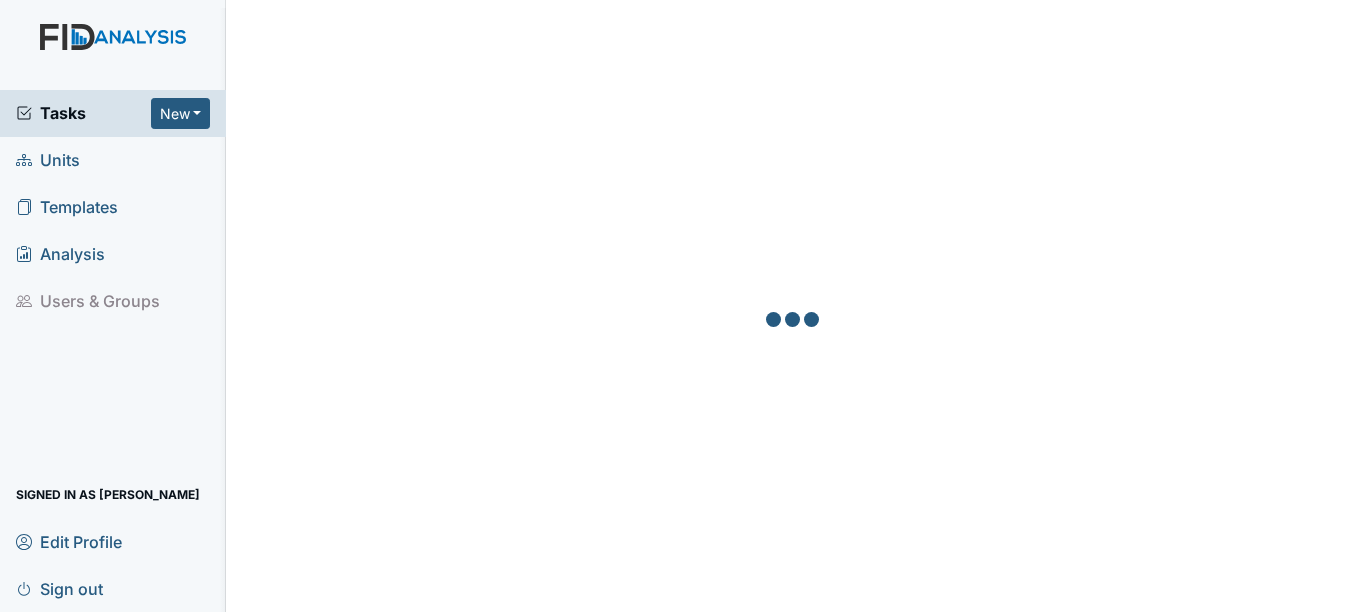 scroll, scrollTop: 0, scrollLeft: 0, axis: both 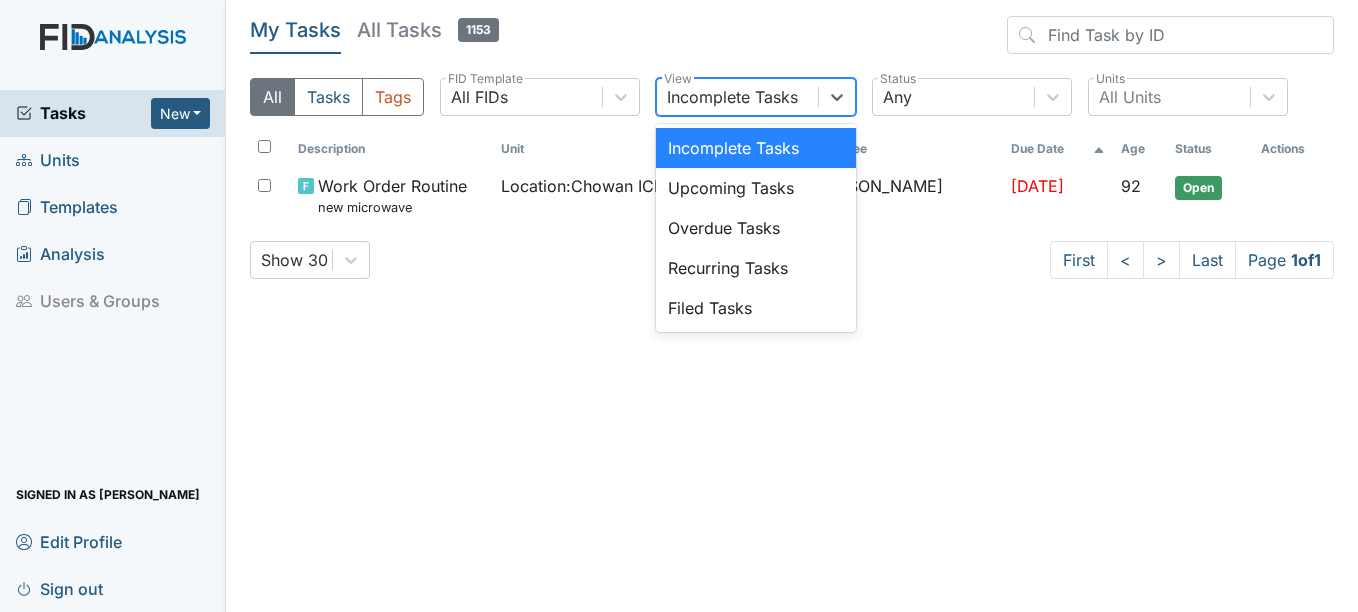 click on "Incomplete Tasks" at bounding box center (732, 97) 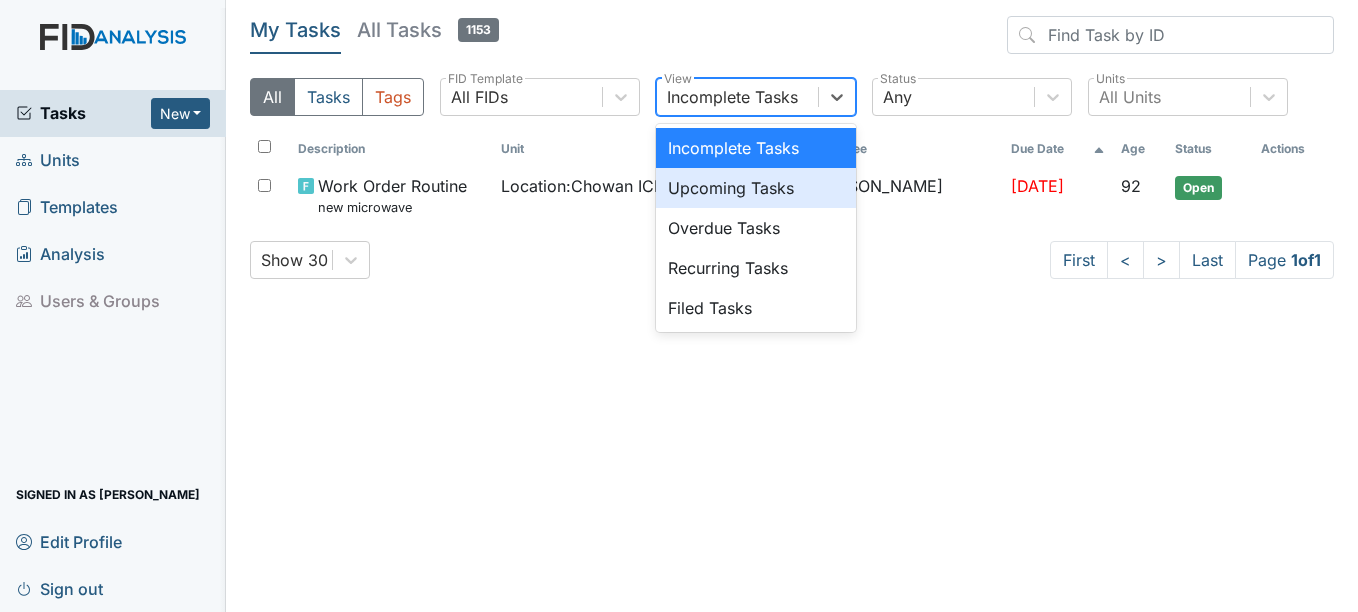 click on "Upcoming Tasks" at bounding box center (756, 188) 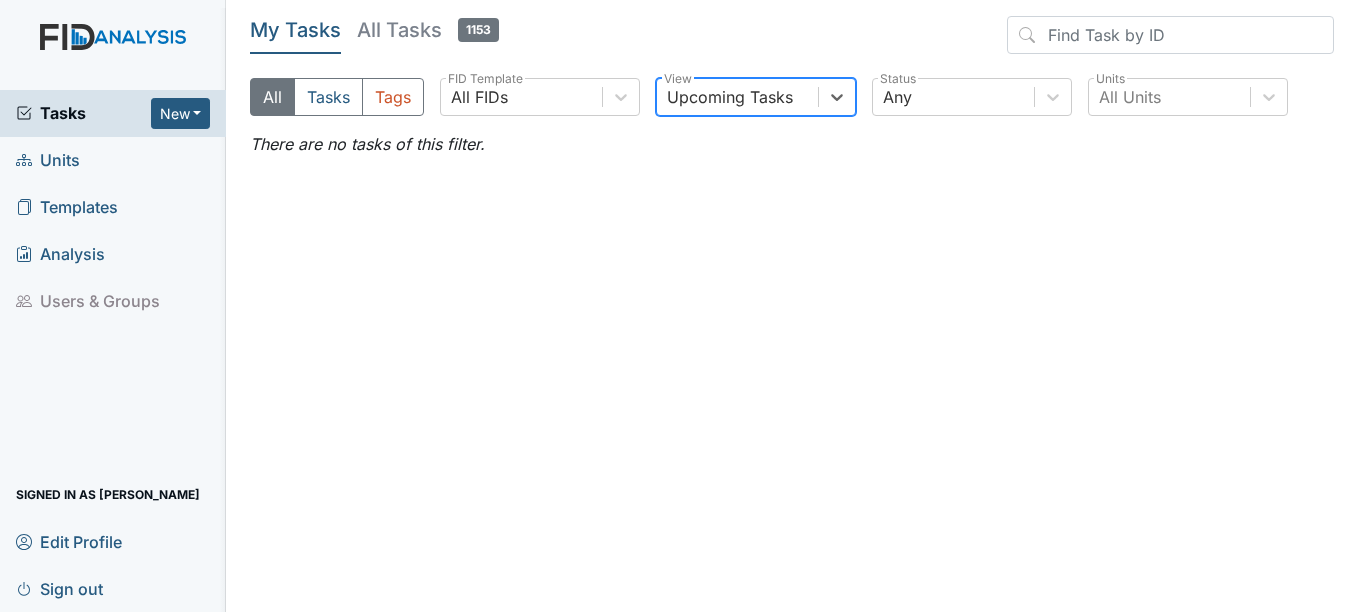 click on "Upcoming Tasks" at bounding box center (737, 97) 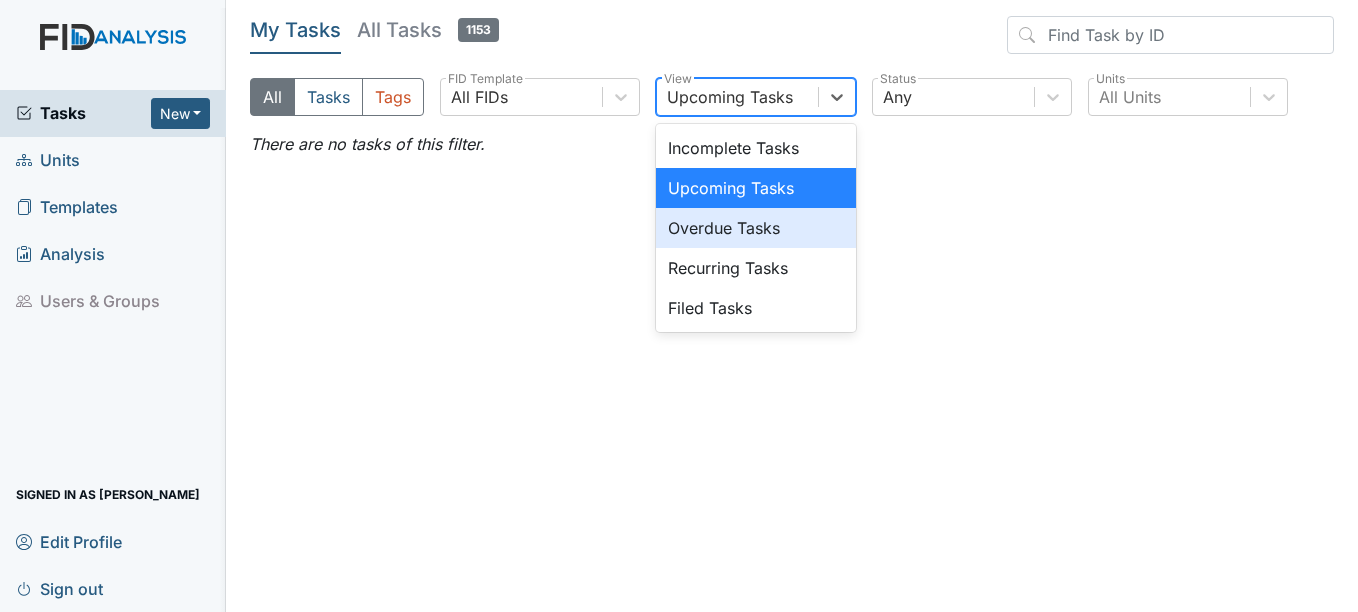 click on "Overdue Tasks" at bounding box center [756, 228] 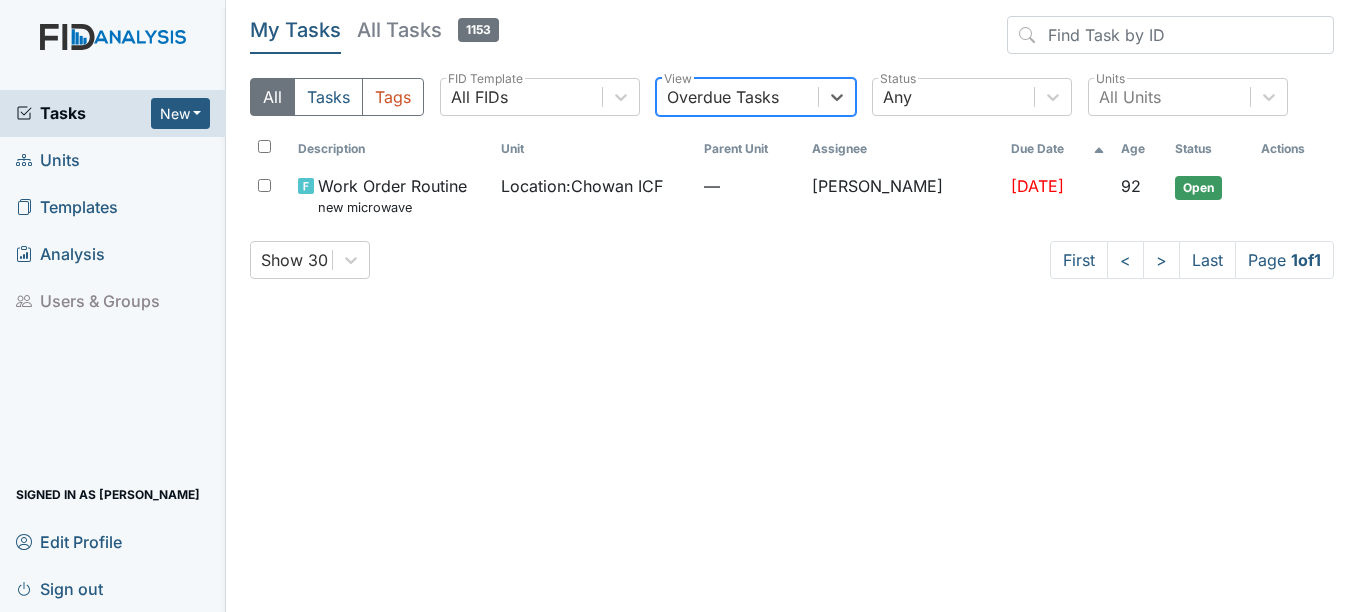 click on "Overdue Tasks" at bounding box center [737, 97] 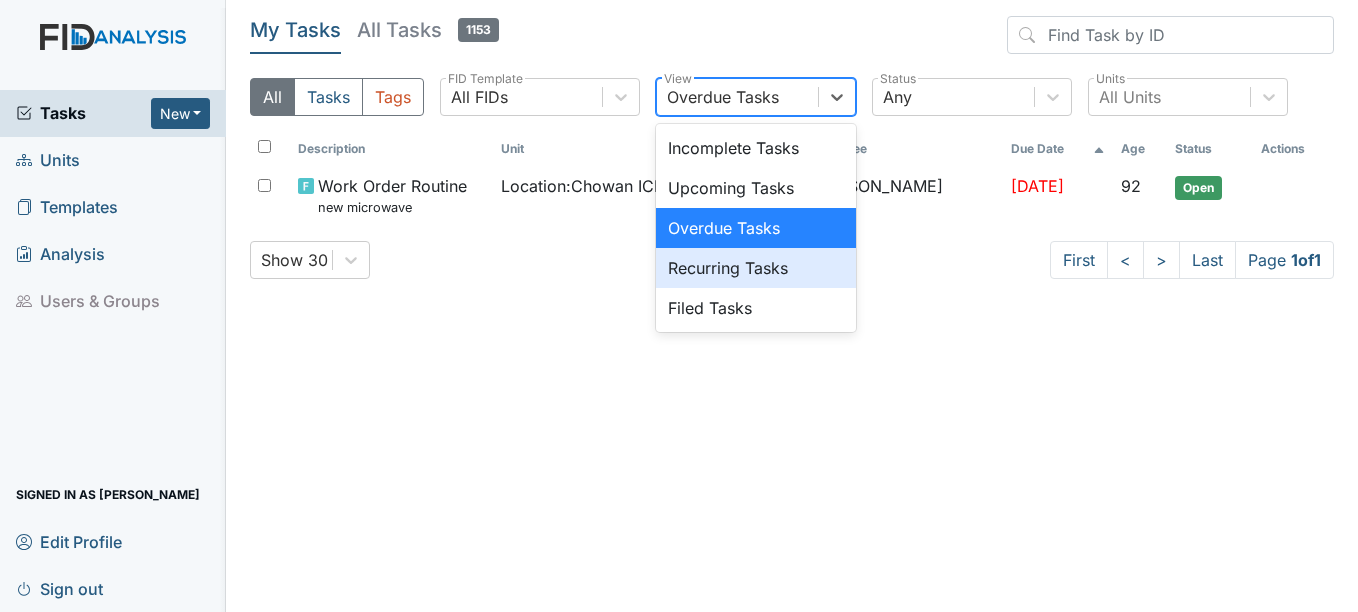 click on "Recurring Tasks" at bounding box center [756, 268] 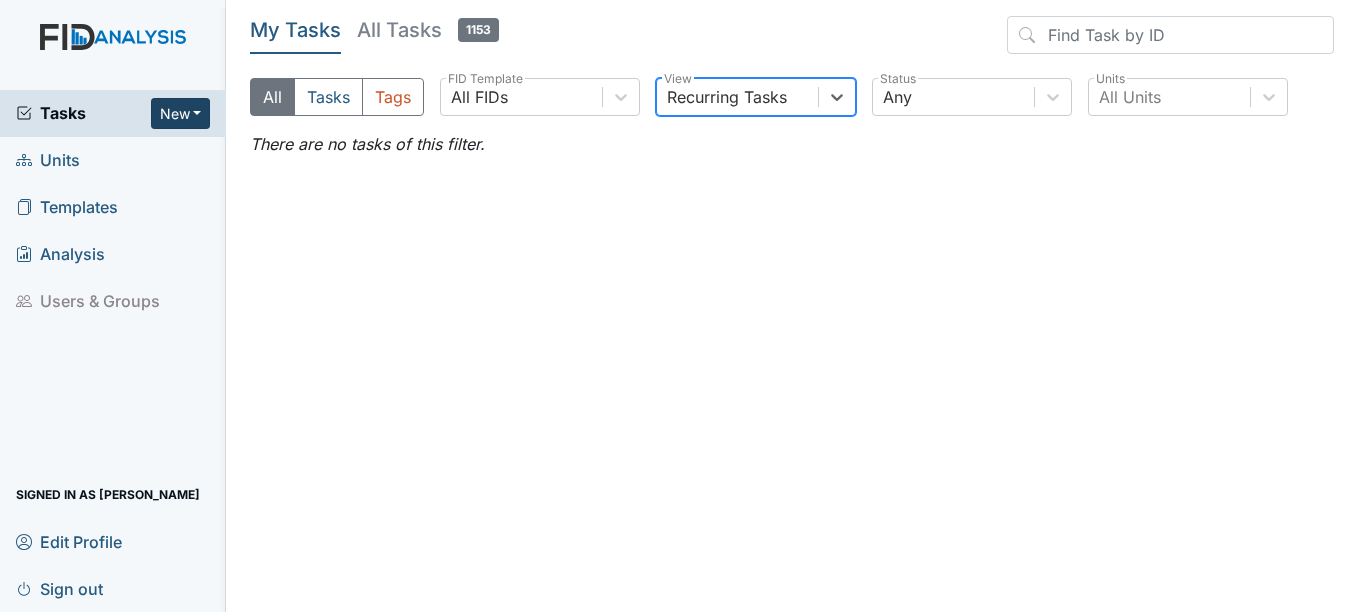 click on "New" at bounding box center [181, 113] 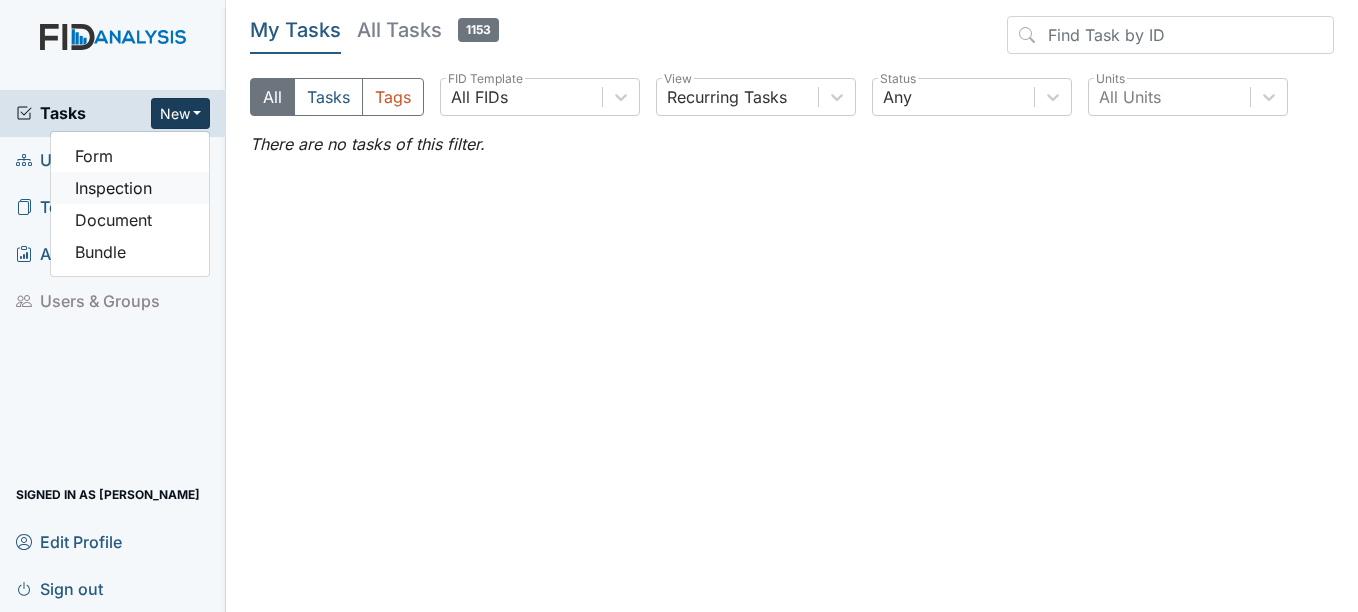click on "Inspection" at bounding box center [130, 188] 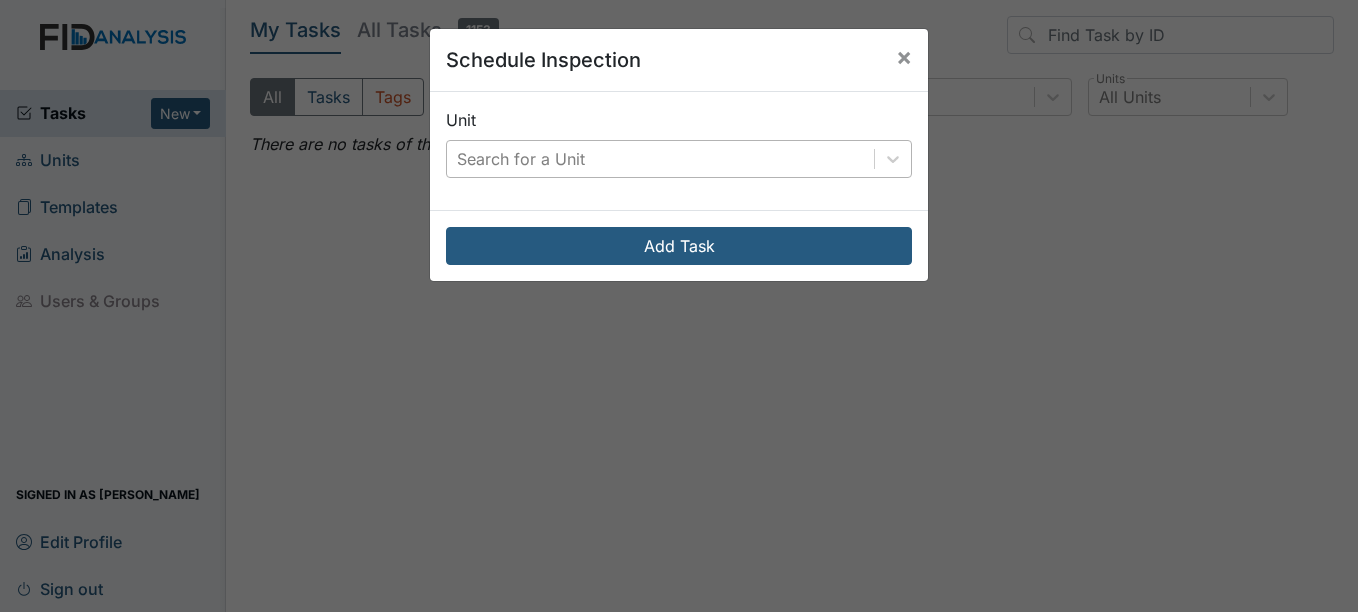 click on "Search for a Unit" at bounding box center [660, 159] 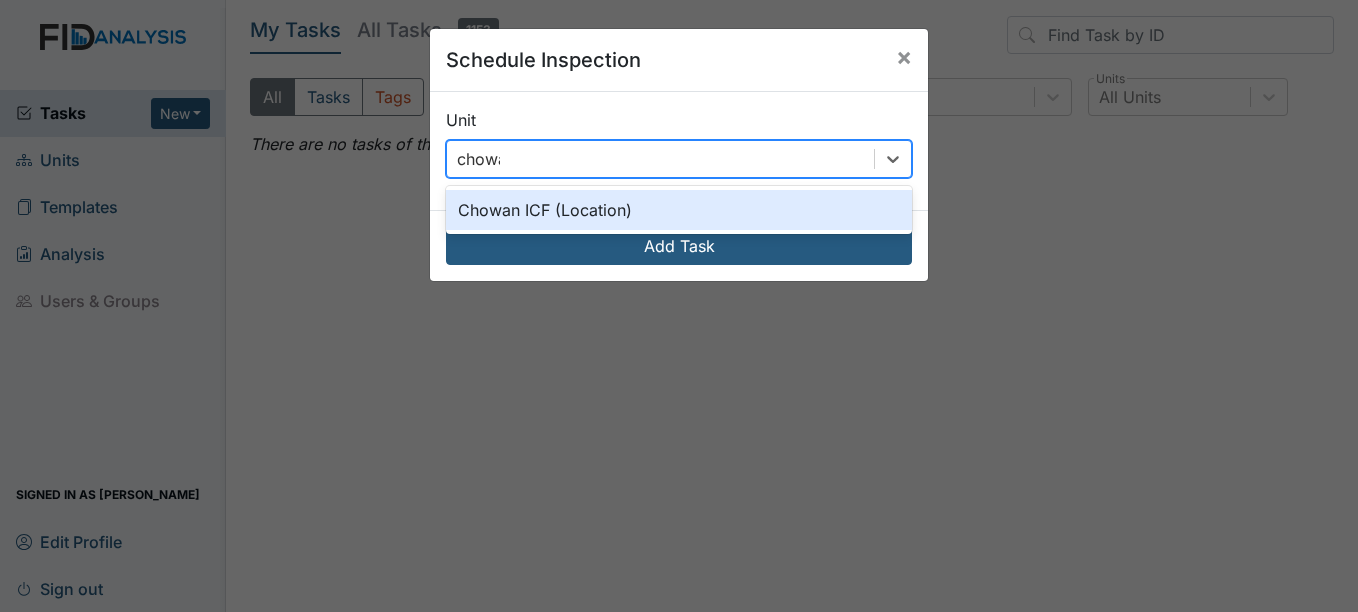 type on "chowan" 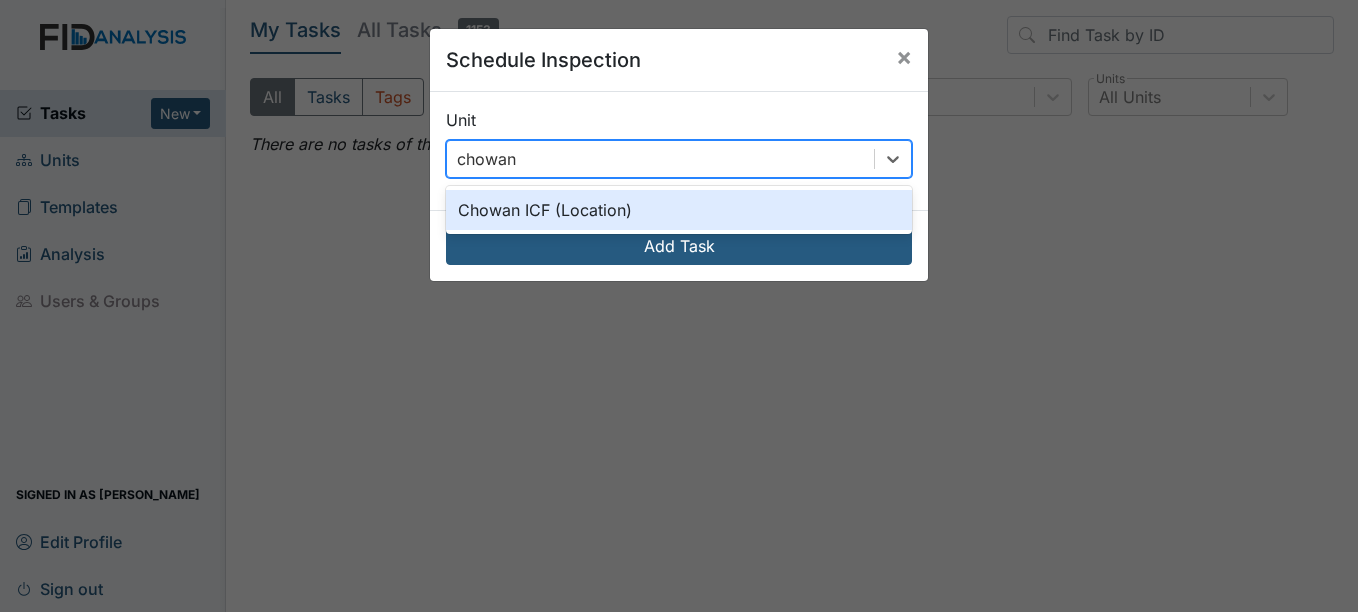 click on "Chowan ICF (Location)" at bounding box center [679, 210] 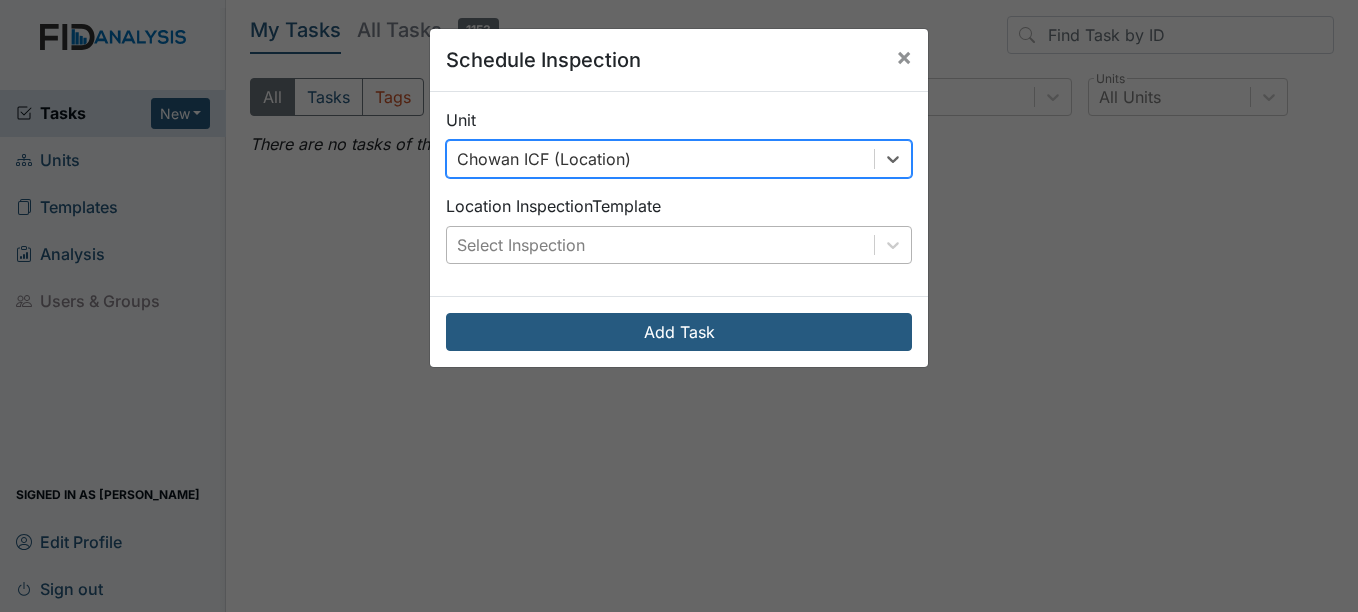 click on "Select Inspection" at bounding box center (521, 245) 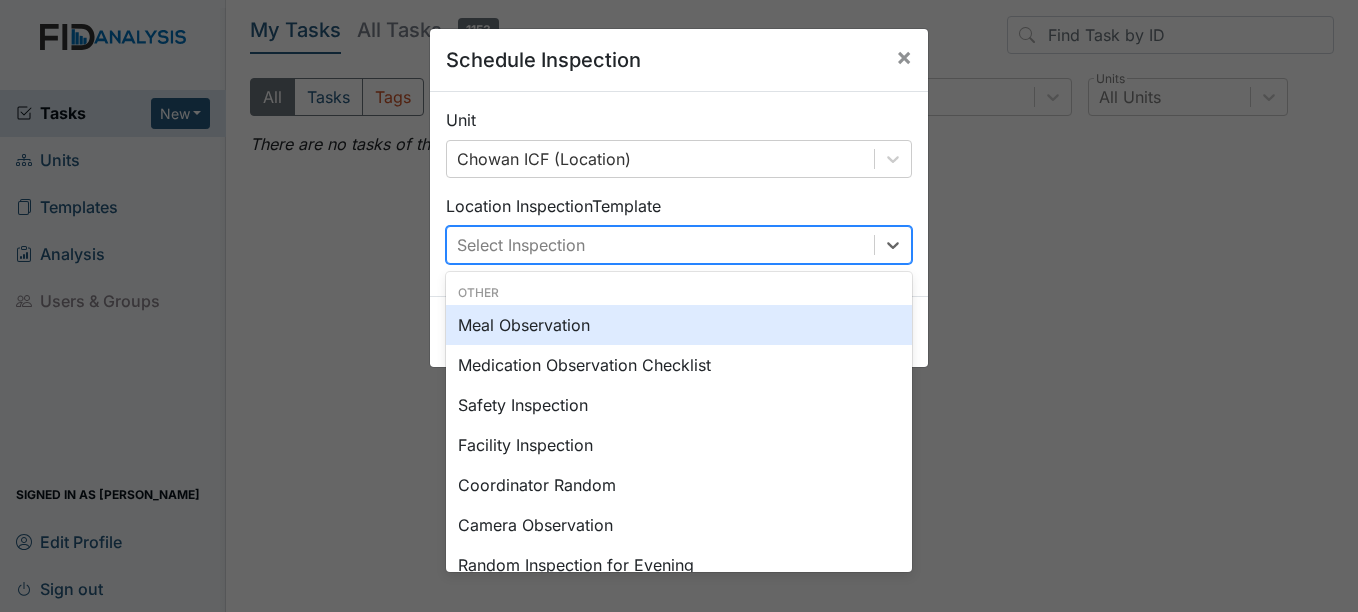 click on "Meal Observation" at bounding box center [679, 325] 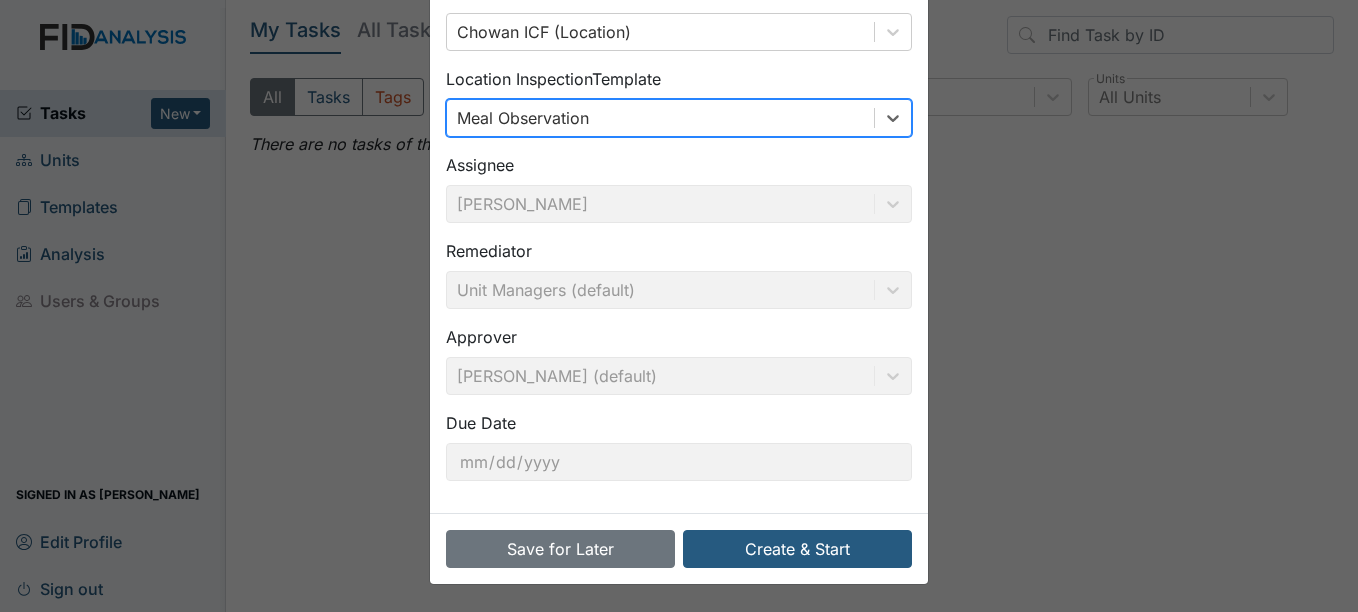 scroll, scrollTop: 128, scrollLeft: 0, axis: vertical 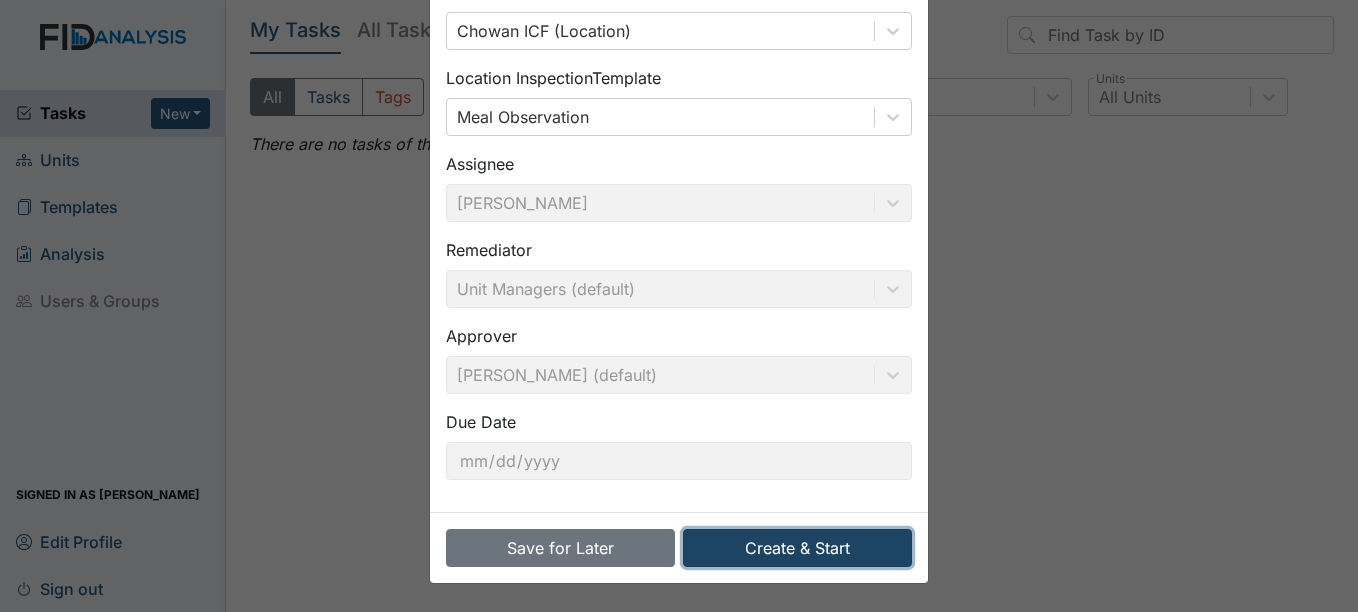 click on "Create & Start" at bounding box center (797, 548) 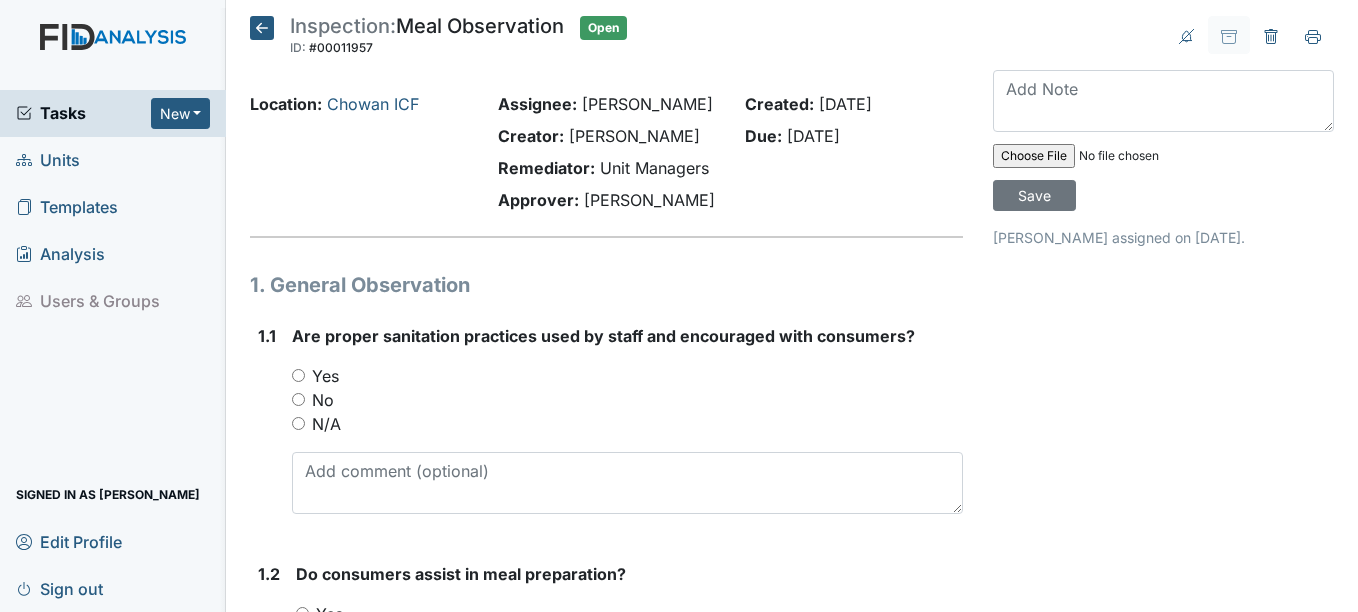 scroll, scrollTop: 0, scrollLeft: 0, axis: both 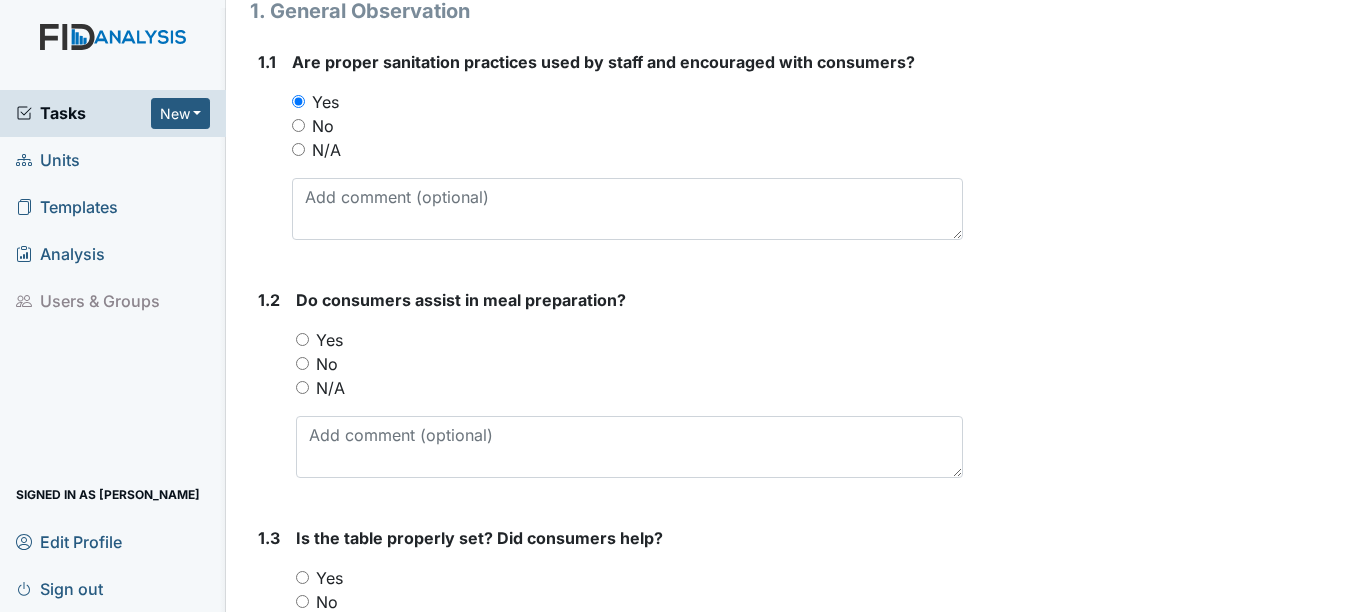click on "Yes" at bounding box center (329, 340) 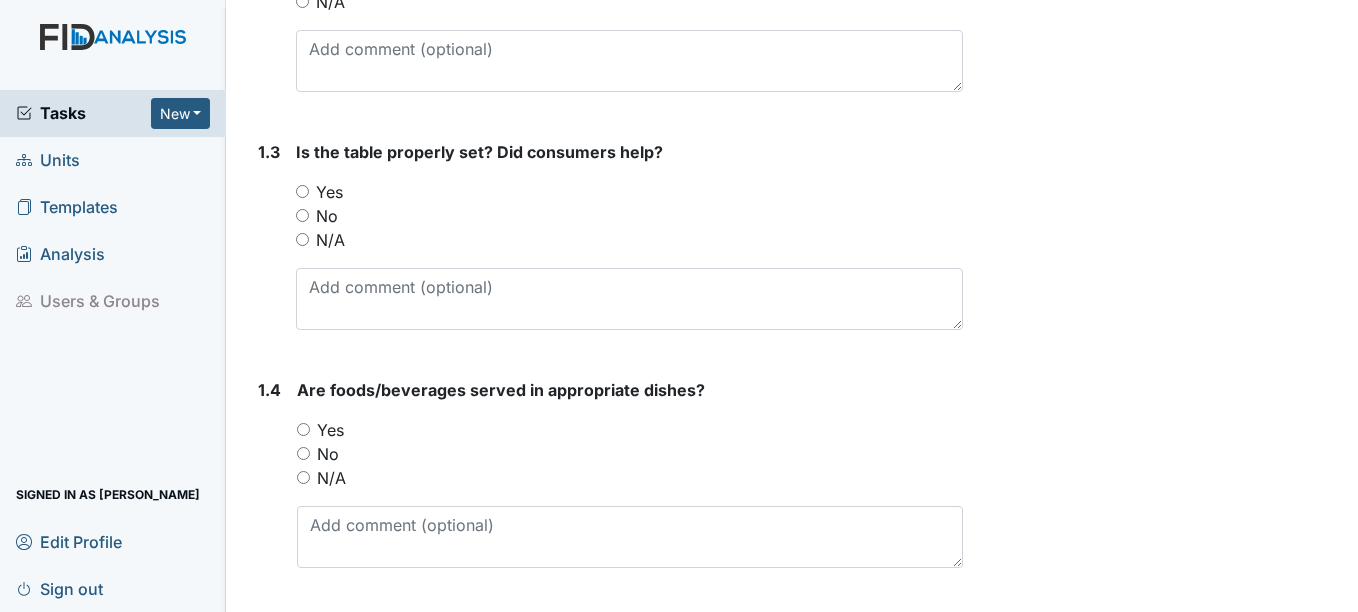 scroll, scrollTop: 667, scrollLeft: 0, axis: vertical 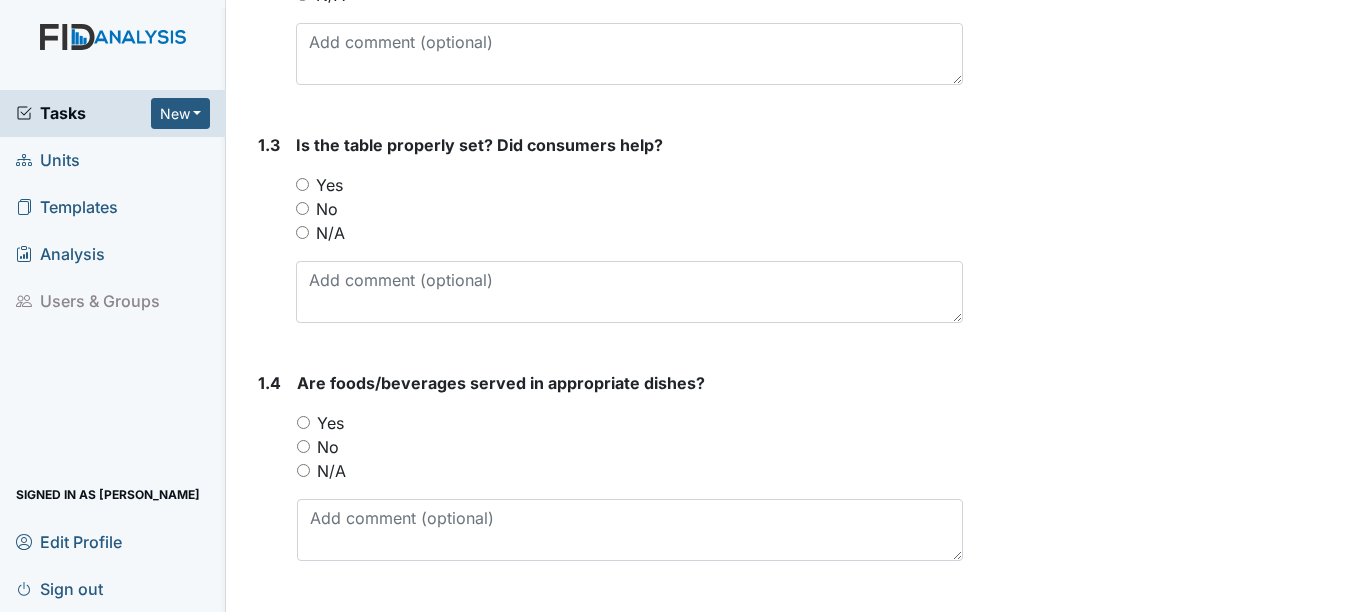 click on "Yes" at bounding box center [329, 185] 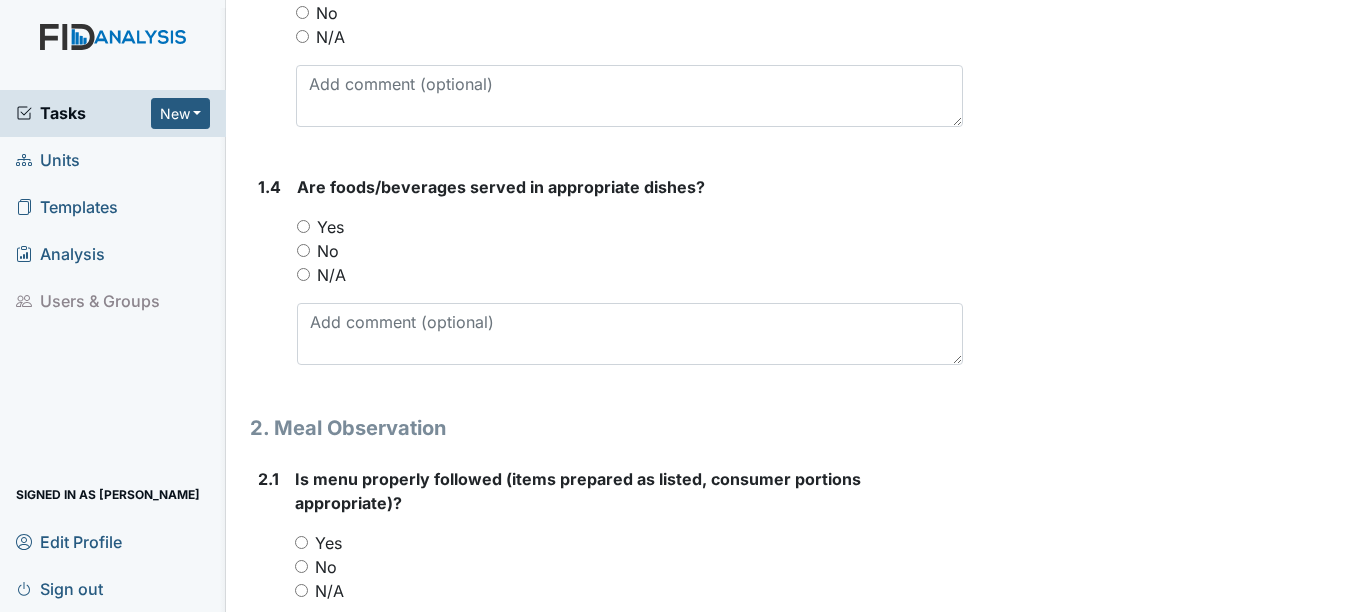 click on "Yes" at bounding box center [330, 227] 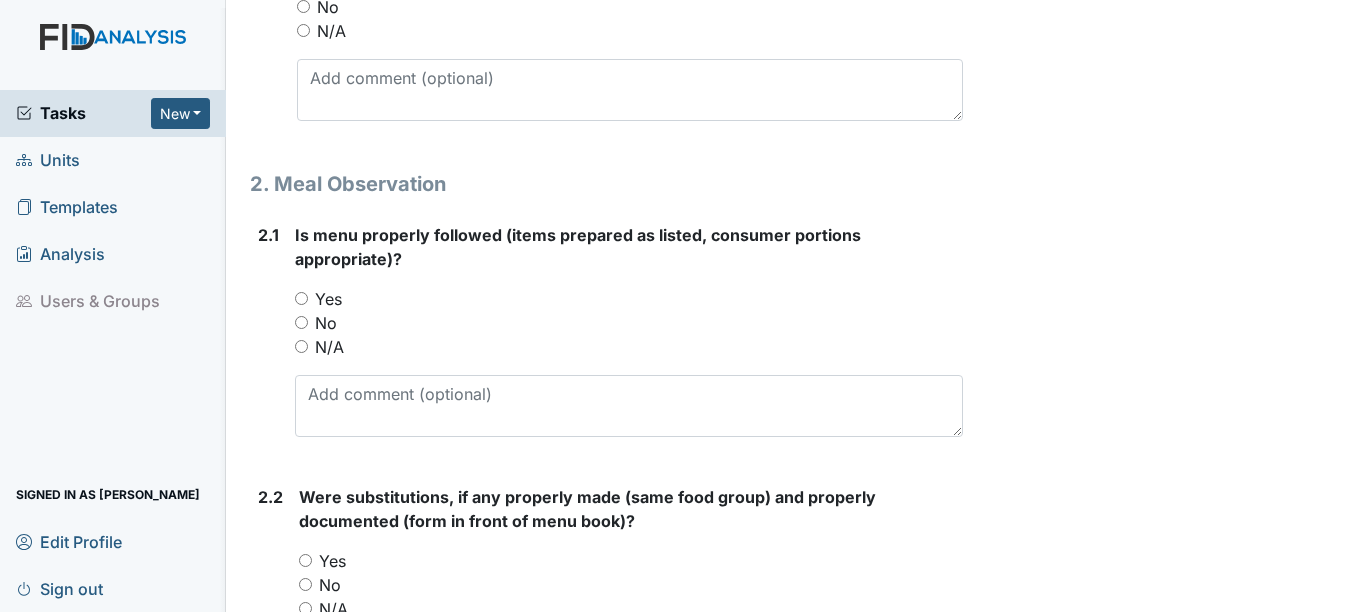 click on "Yes" at bounding box center (328, 299) 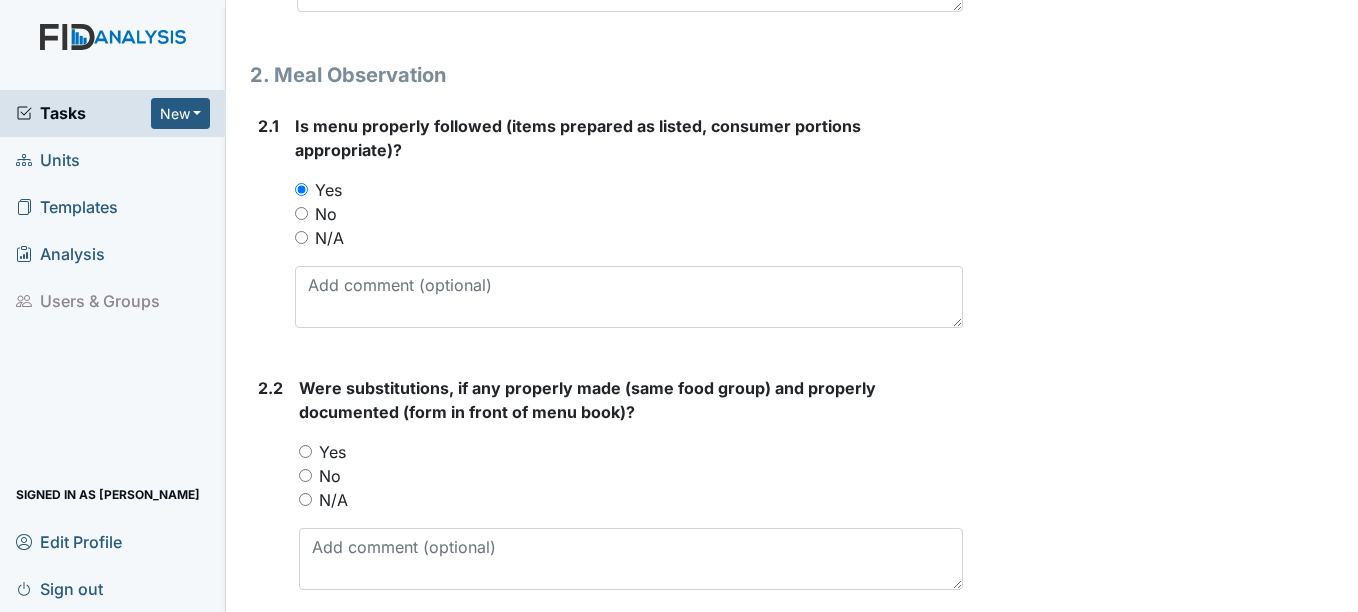 scroll, scrollTop: 1380, scrollLeft: 0, axis: vertical 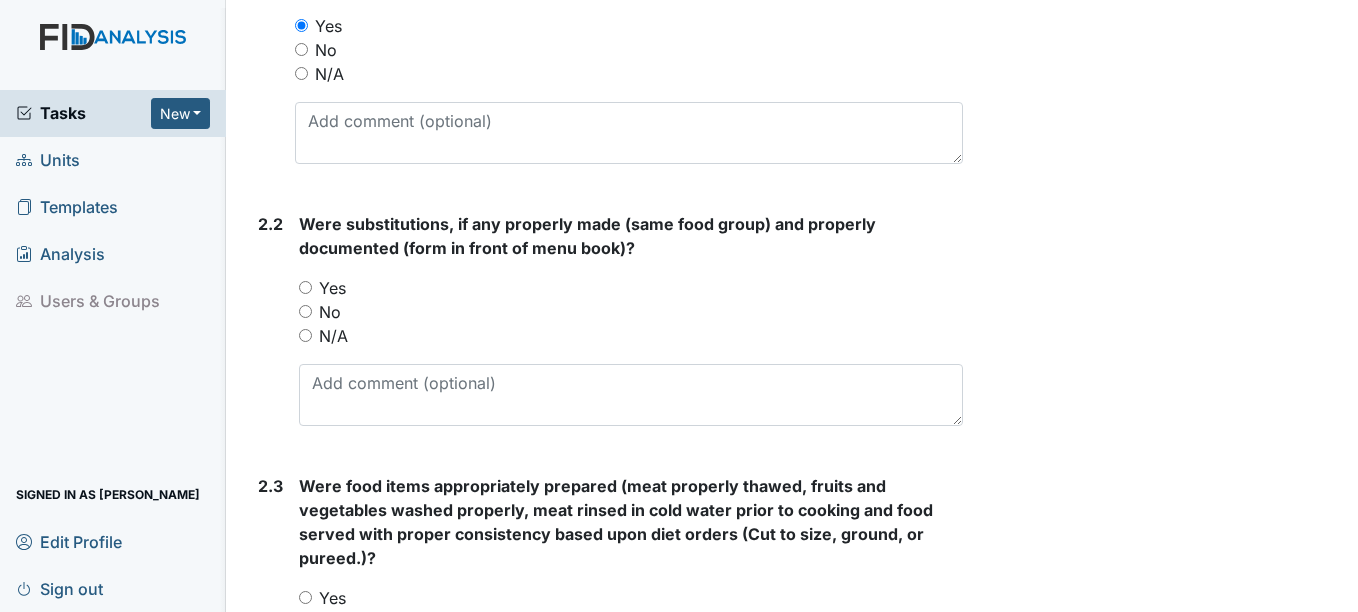 click on "Yes" at bounding box center (332, 288) 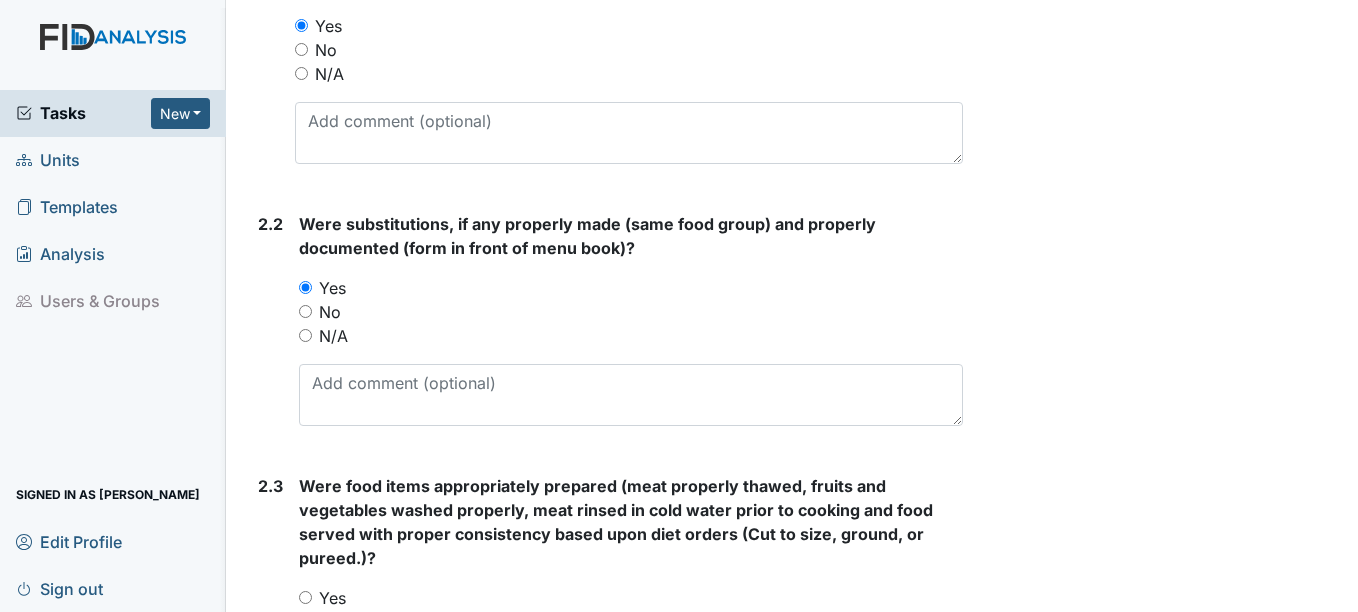 click on "No" at bounding box center [330, 312] 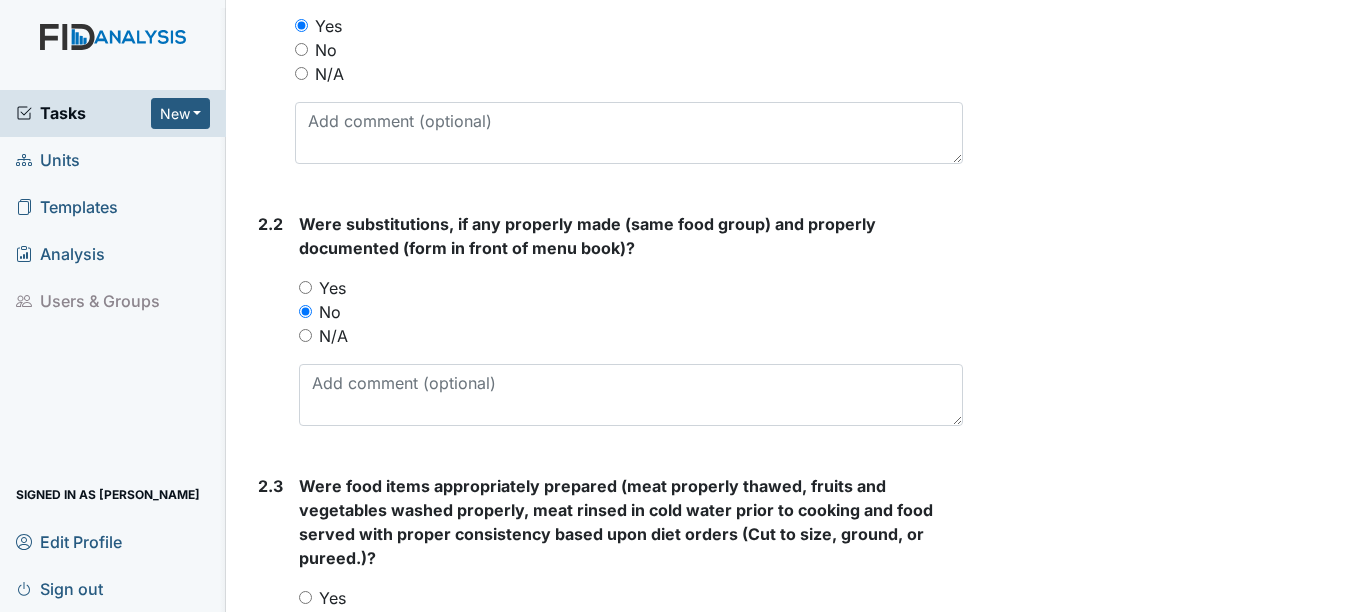 click on "N/A" at bounding box center [333, 336] 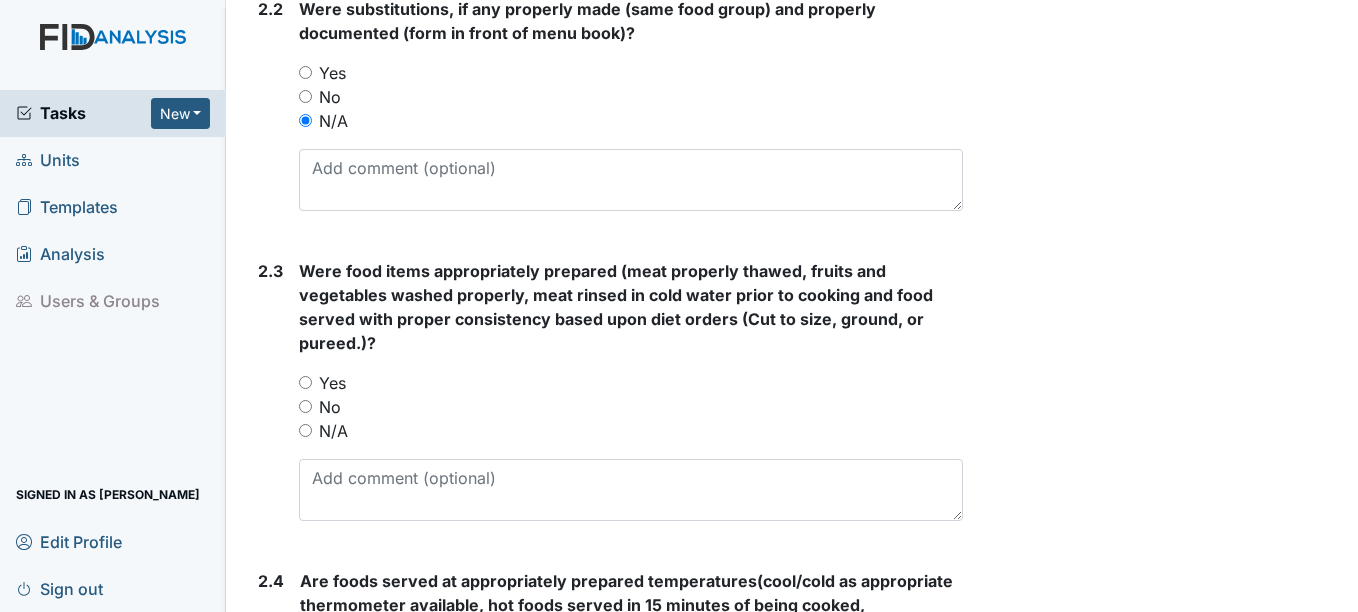 scroll, scrollTop: 1609, scrollLeft: 0, axis: vertical 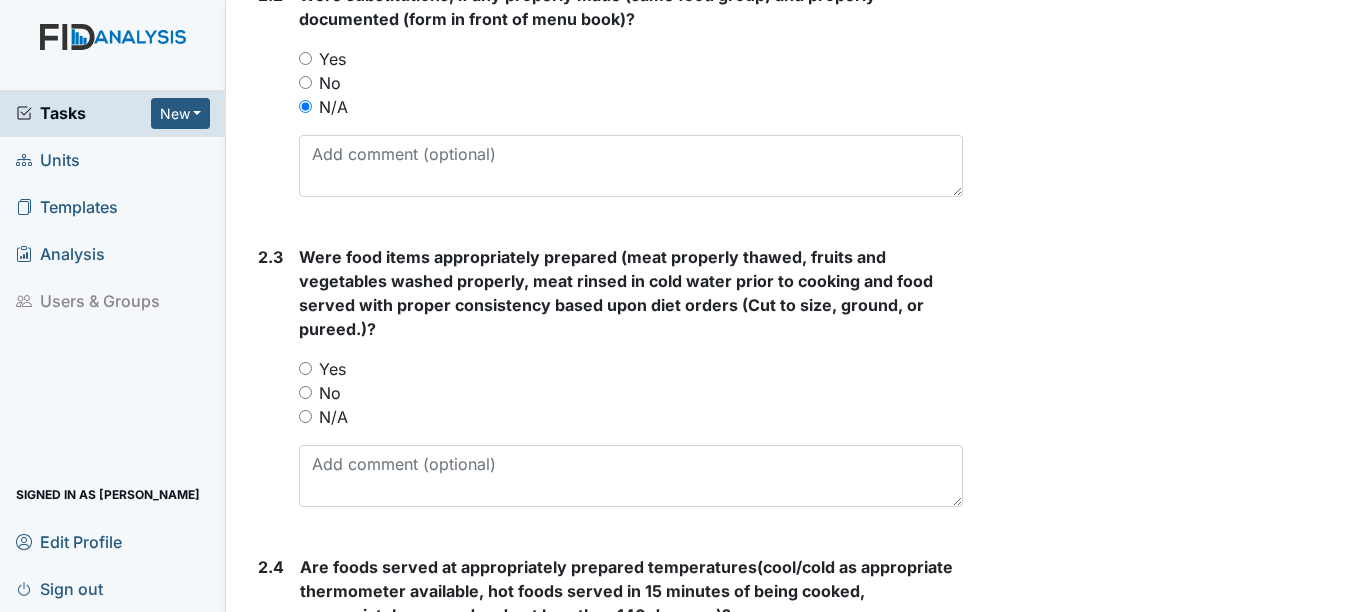 click on "Yes" at bounding box center [332, 369] 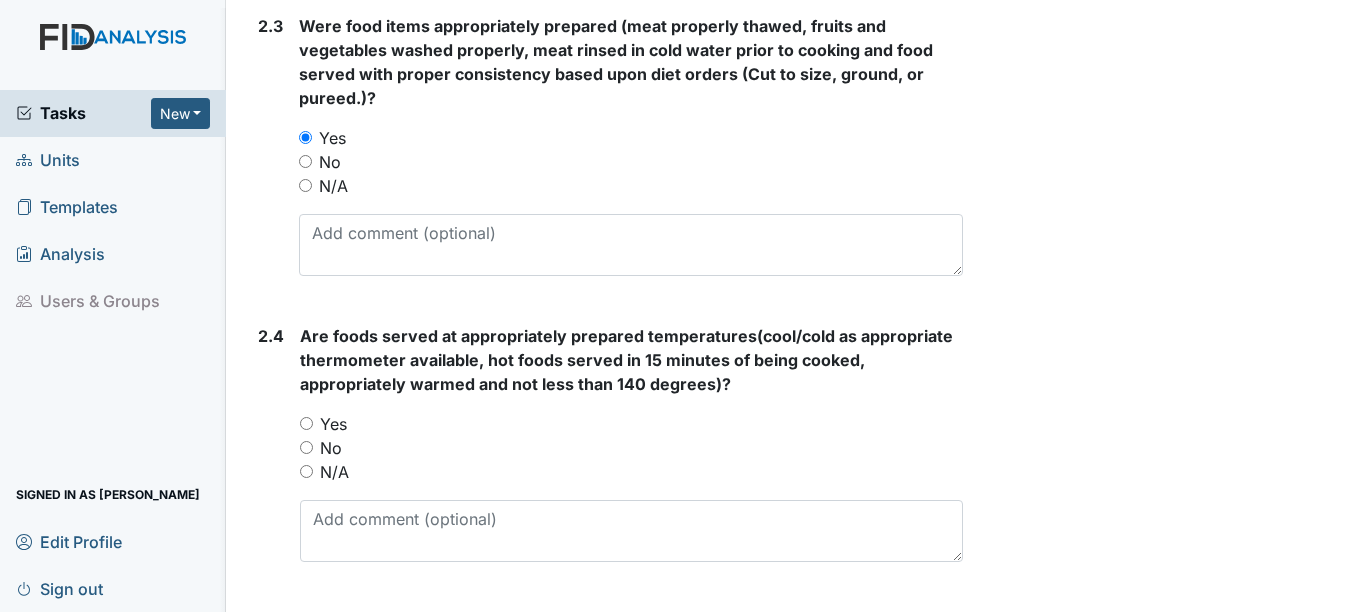 click on "Yes" at bounding box center (333, 424) 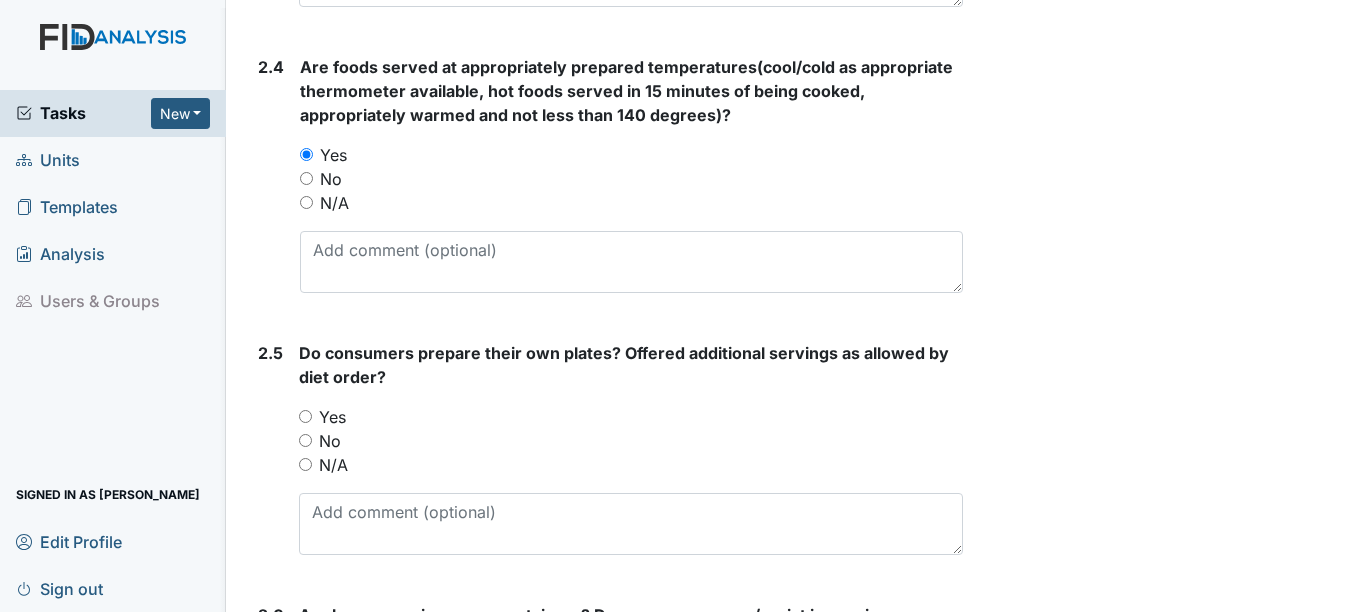 scroll, scrollTop: 2114, scrollLeft: 0, axis: vertical 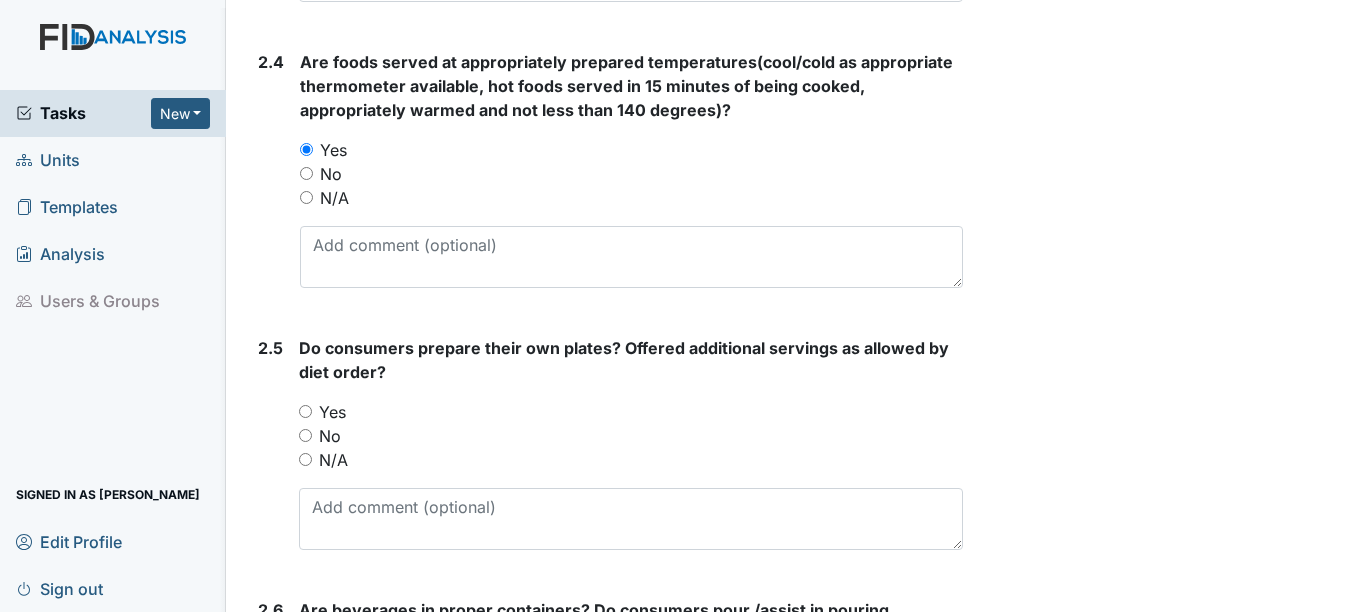 click on "No" at bounding box center (330, 436) 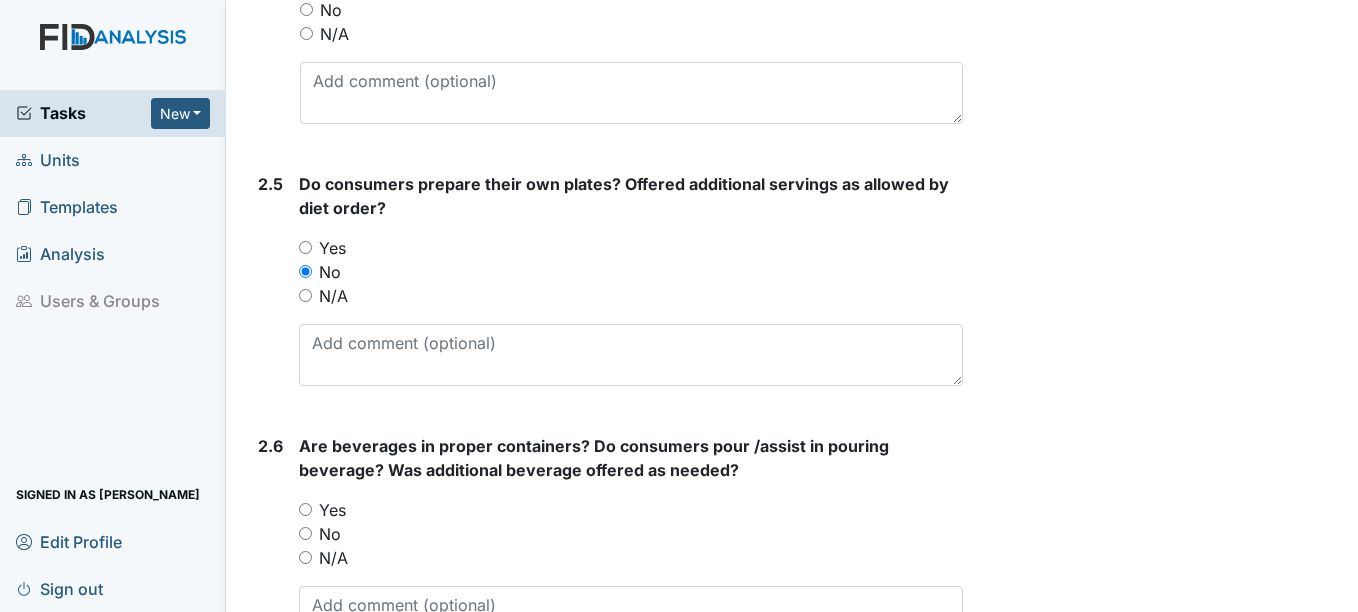 scroll, scrollTop: 2226, scrollLeft: 0, axis: vertical 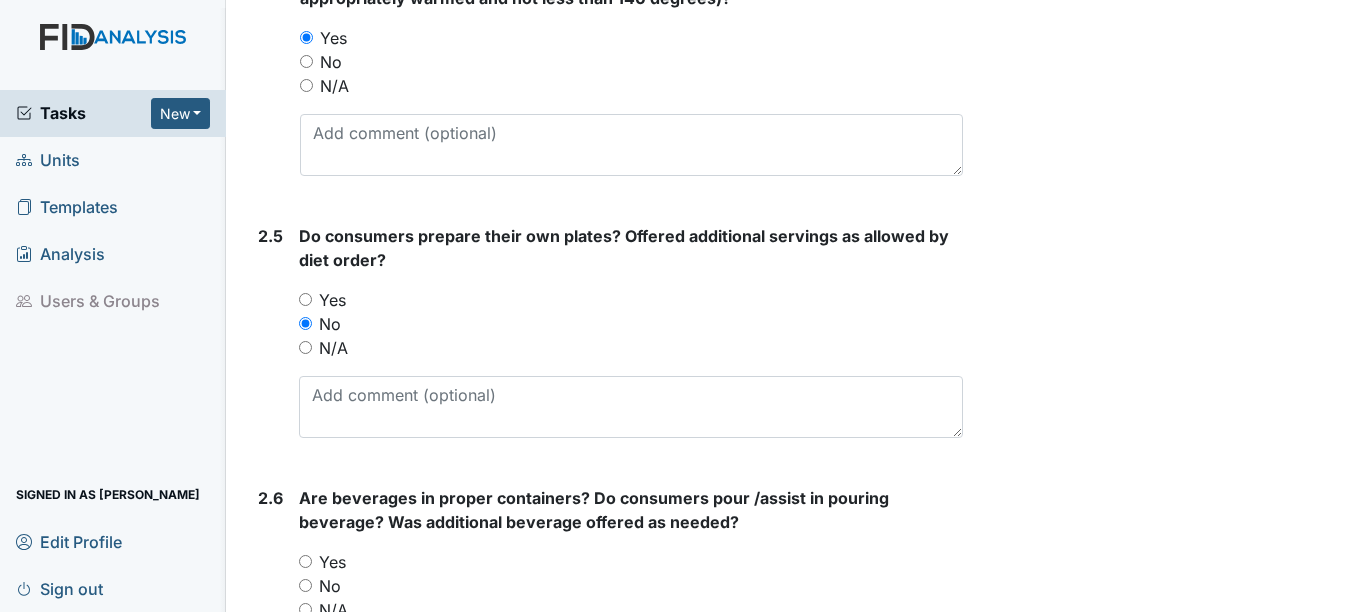 click on "Yes" at bounding box center (332, 300) 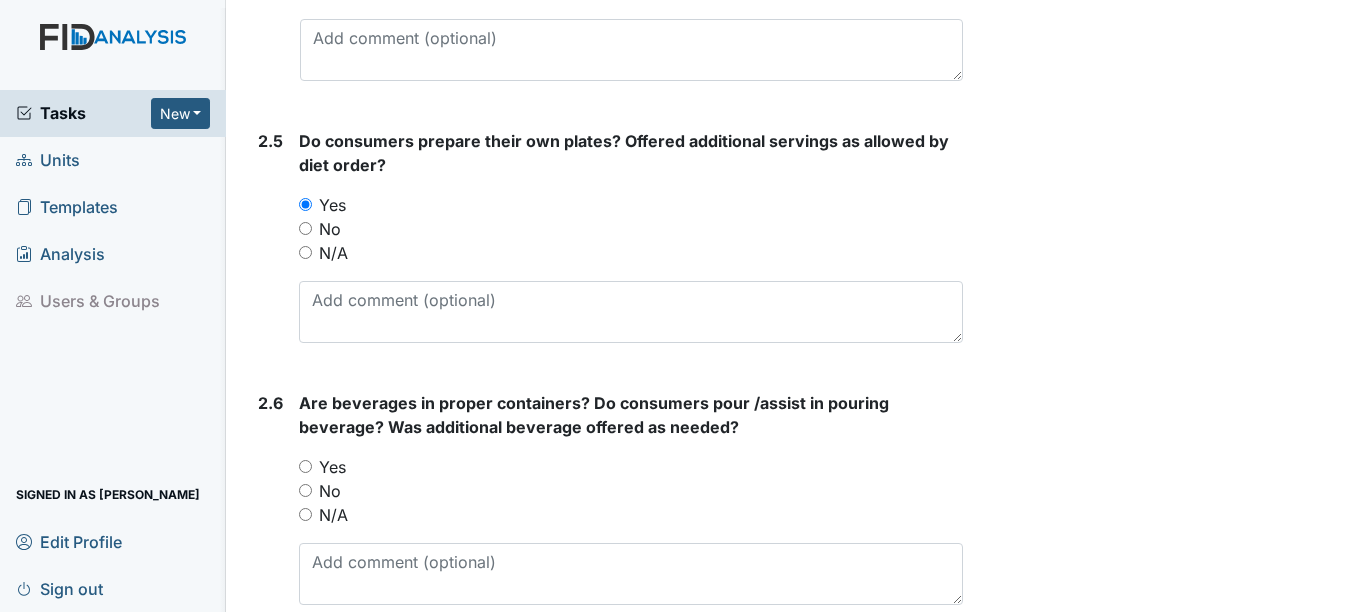 scroll, scrollTop: 2403, scrollLeft: 0, axis: vertical 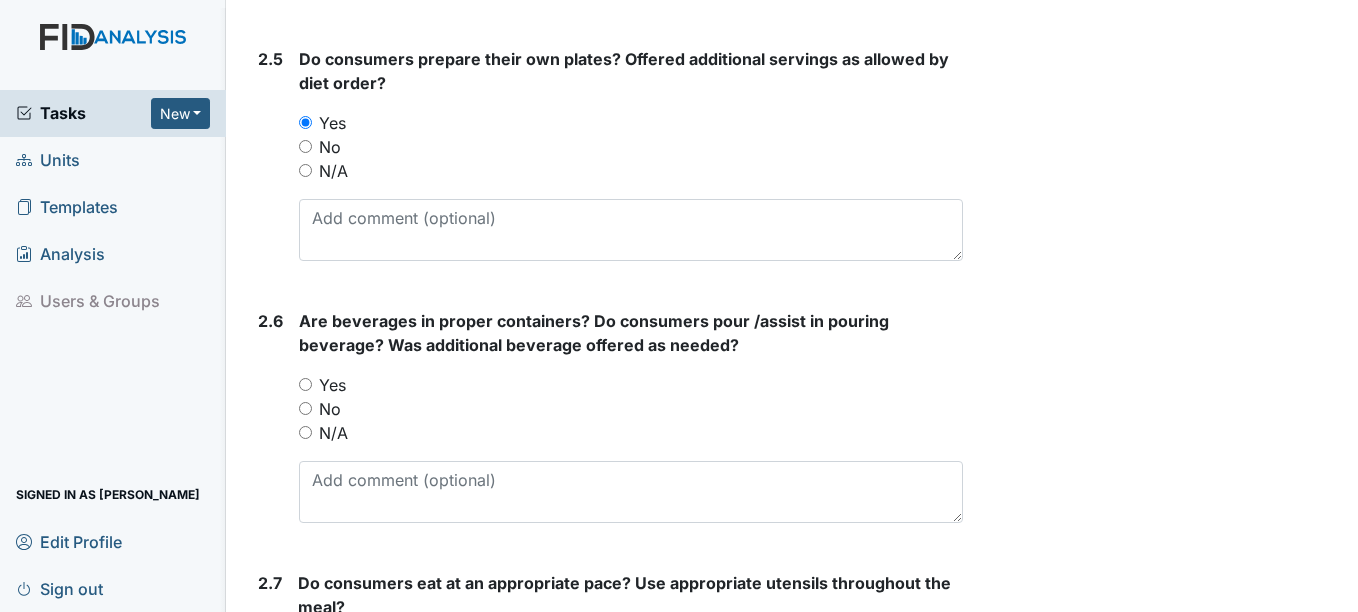 click on "No" at bounding box center [330, 409] 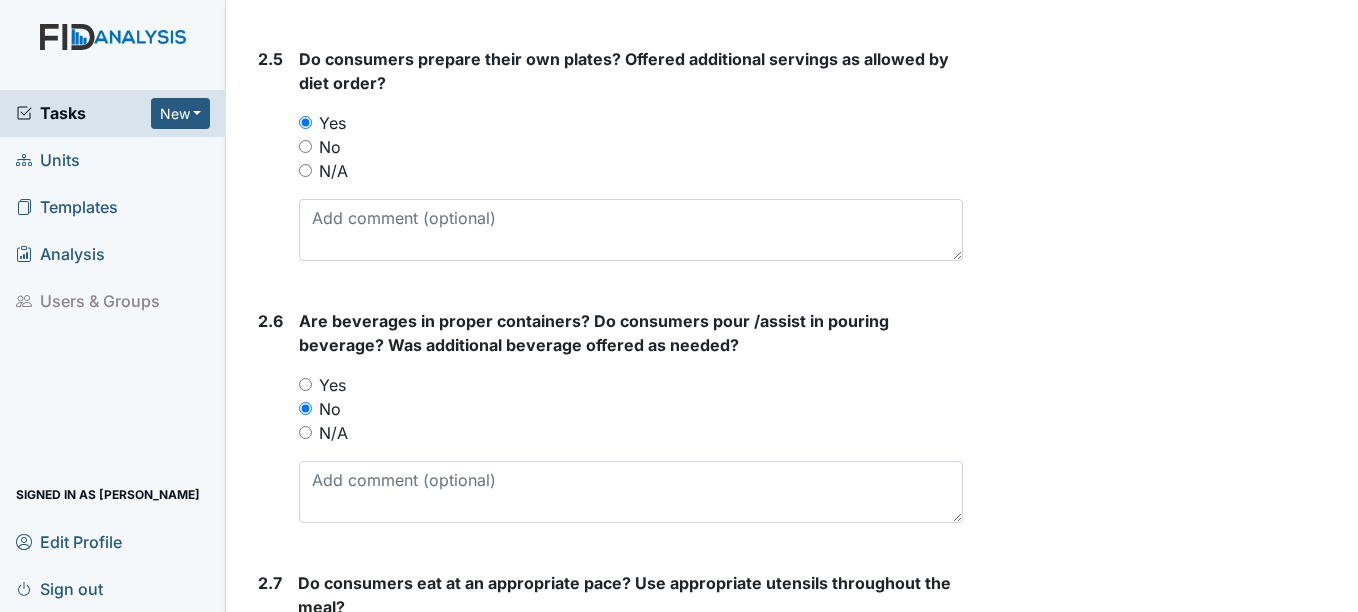 click on "Yes" at bounding box center [332, 385] 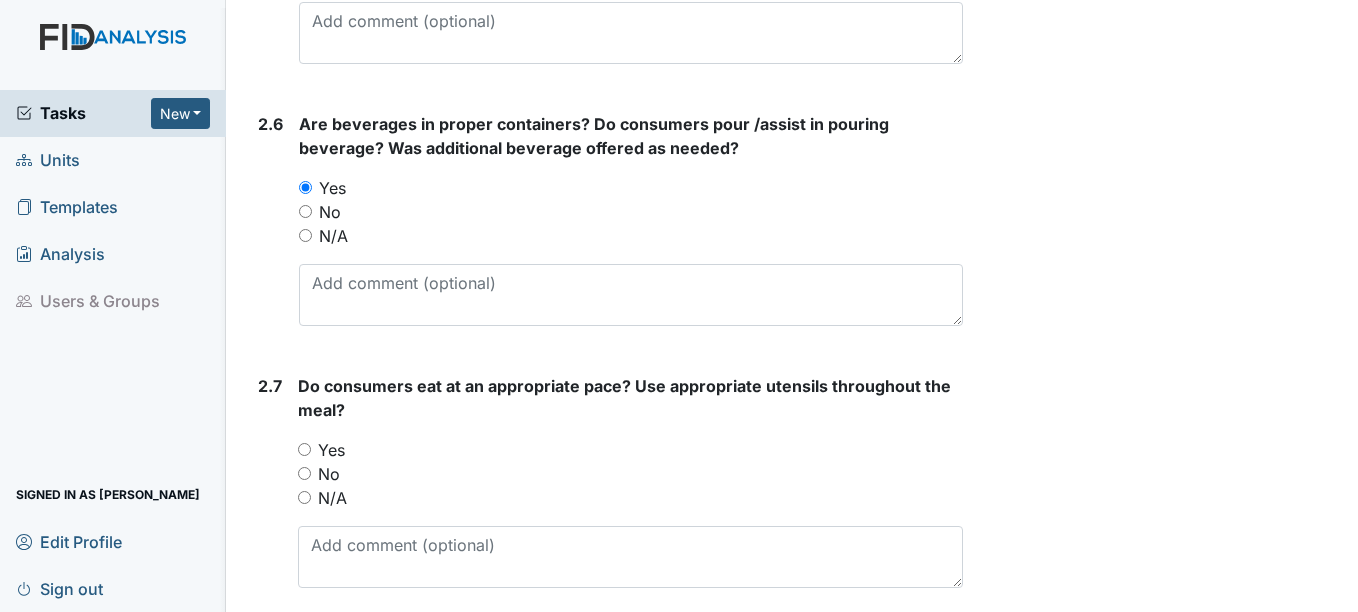click on "Yes" at bounding box center [331, 450] 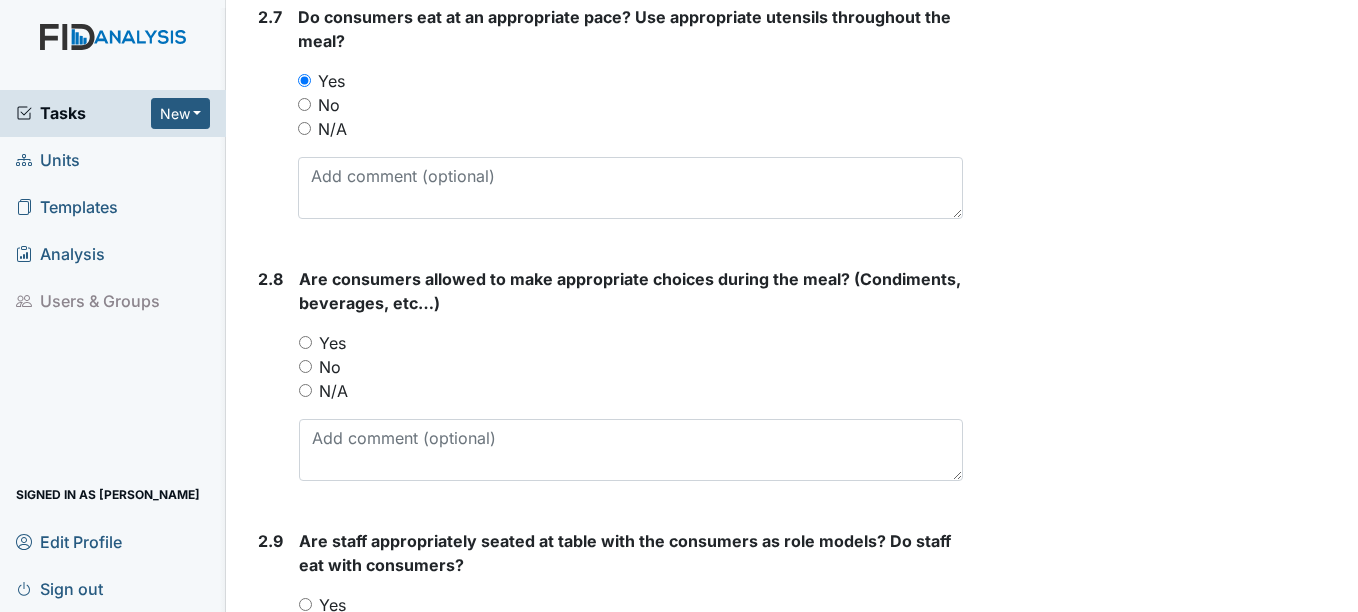 scroll, scrollTop: 2981, scrollLeft: 0, axis: vertical 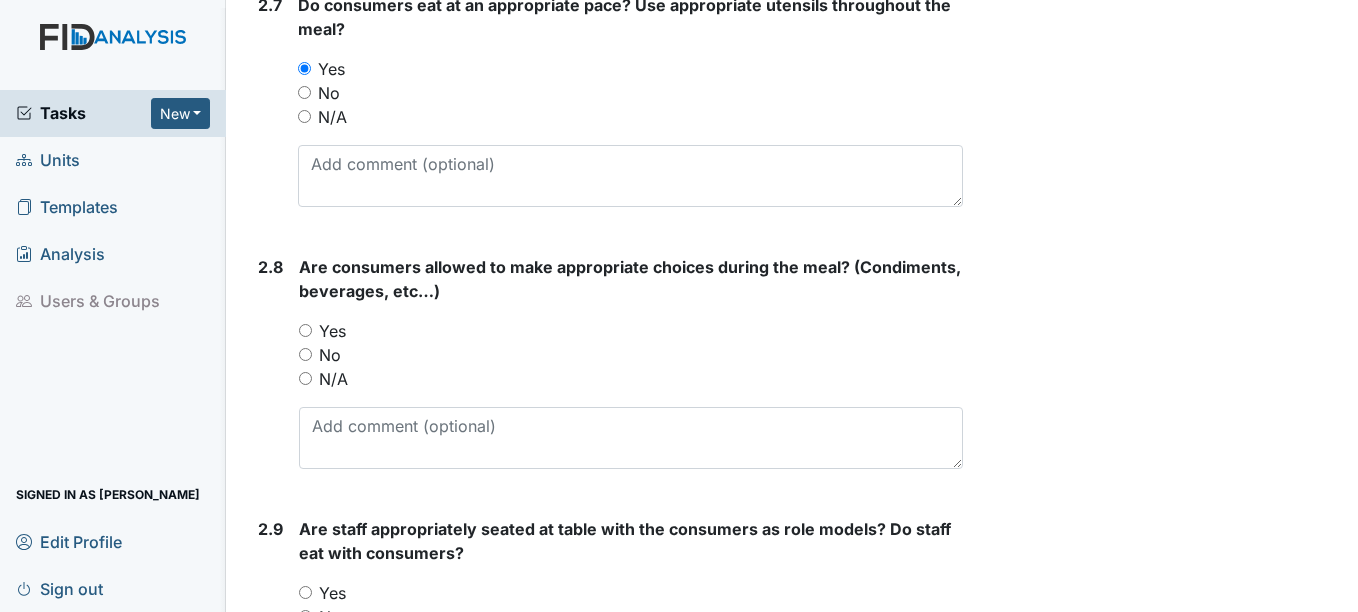 click on "Yes" at bounding box center (630, 331) 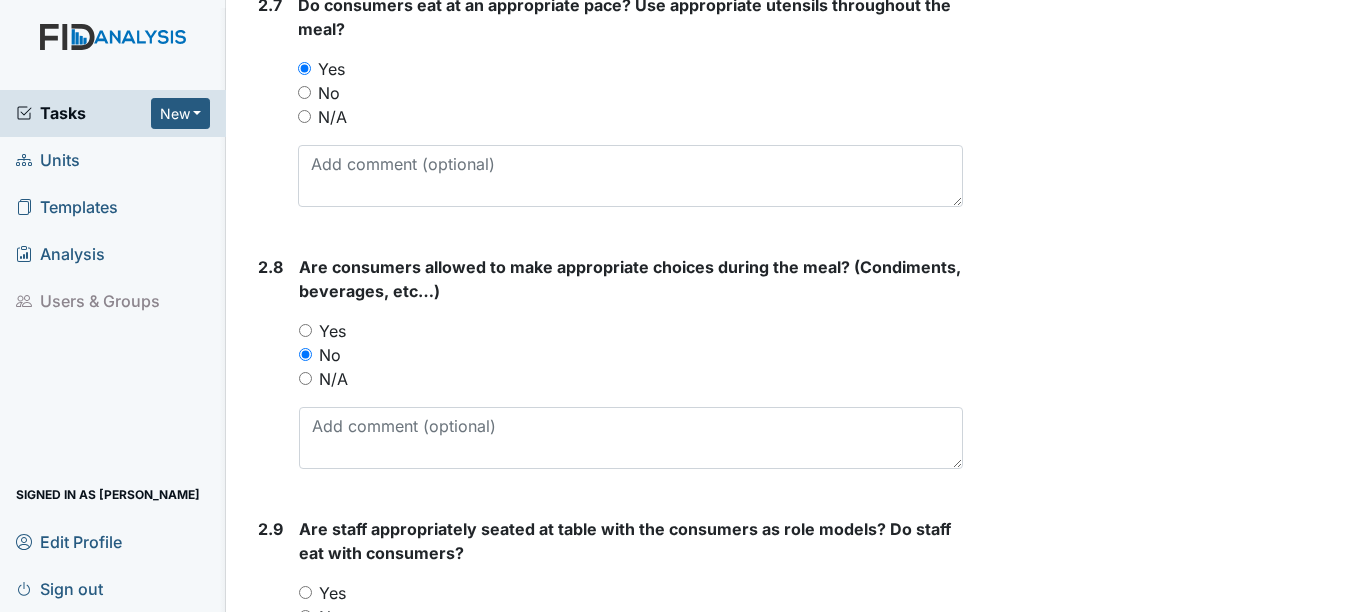 click on "Yes" at bounding box center [332, 331] 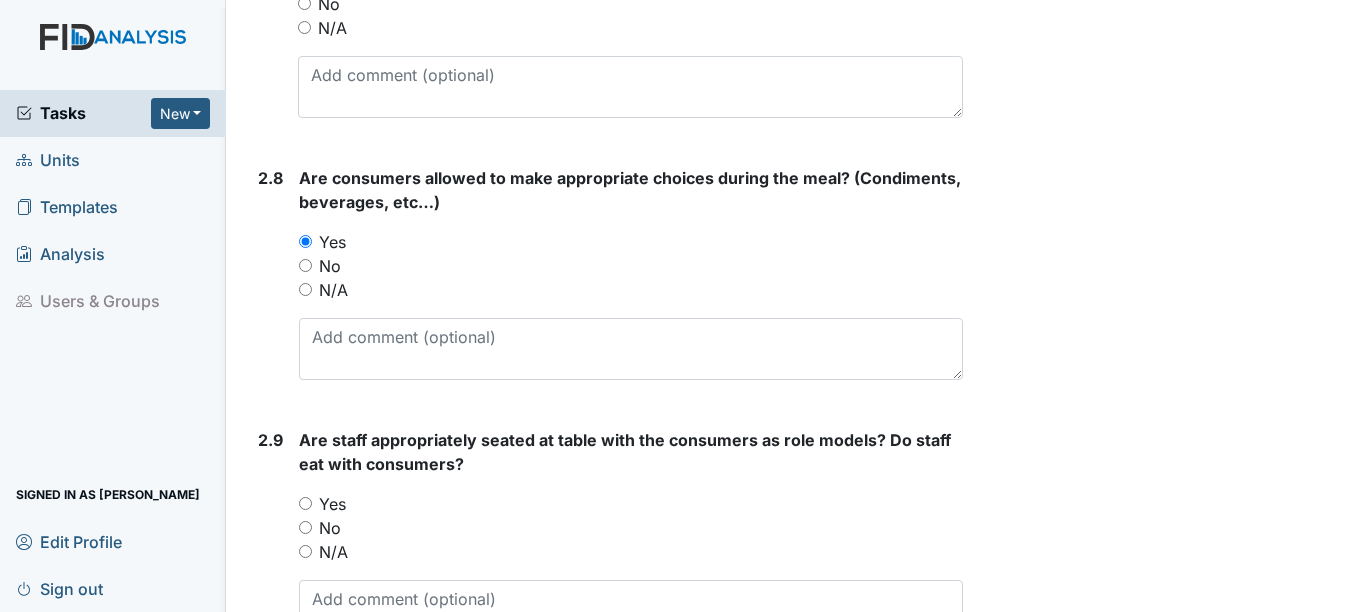 scroll, scrollTop: 3194, scrollLeft: 0, axis: vertical 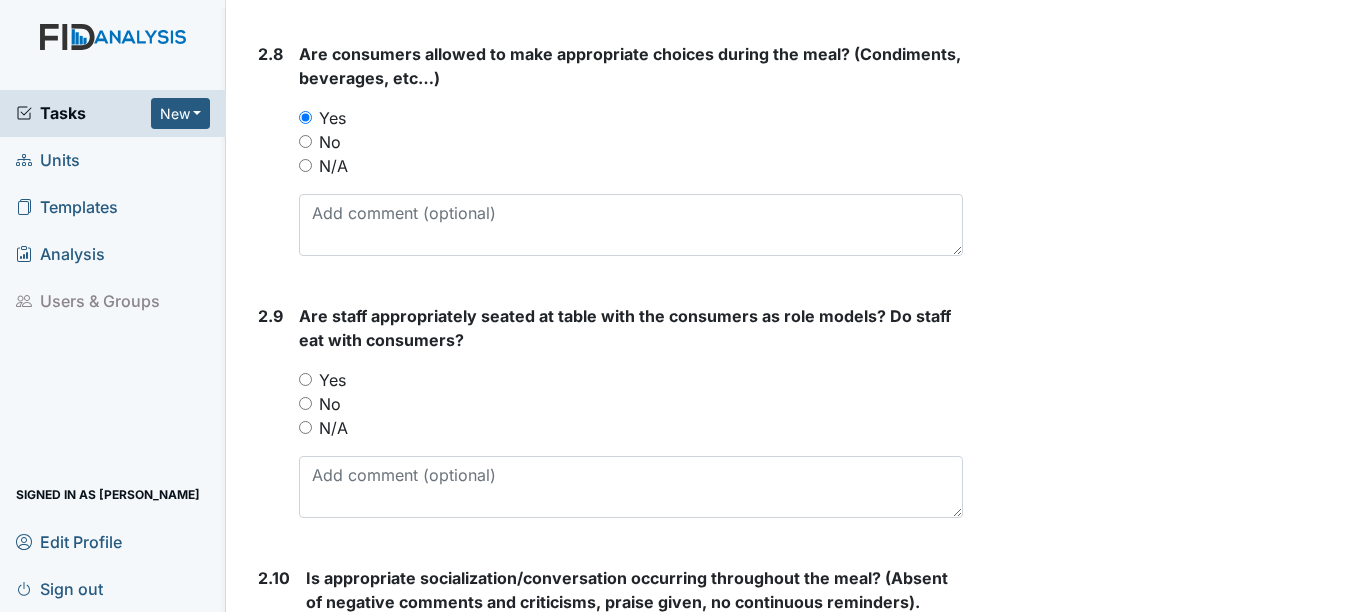 click on "Yes" at bounding box center (332, 380) 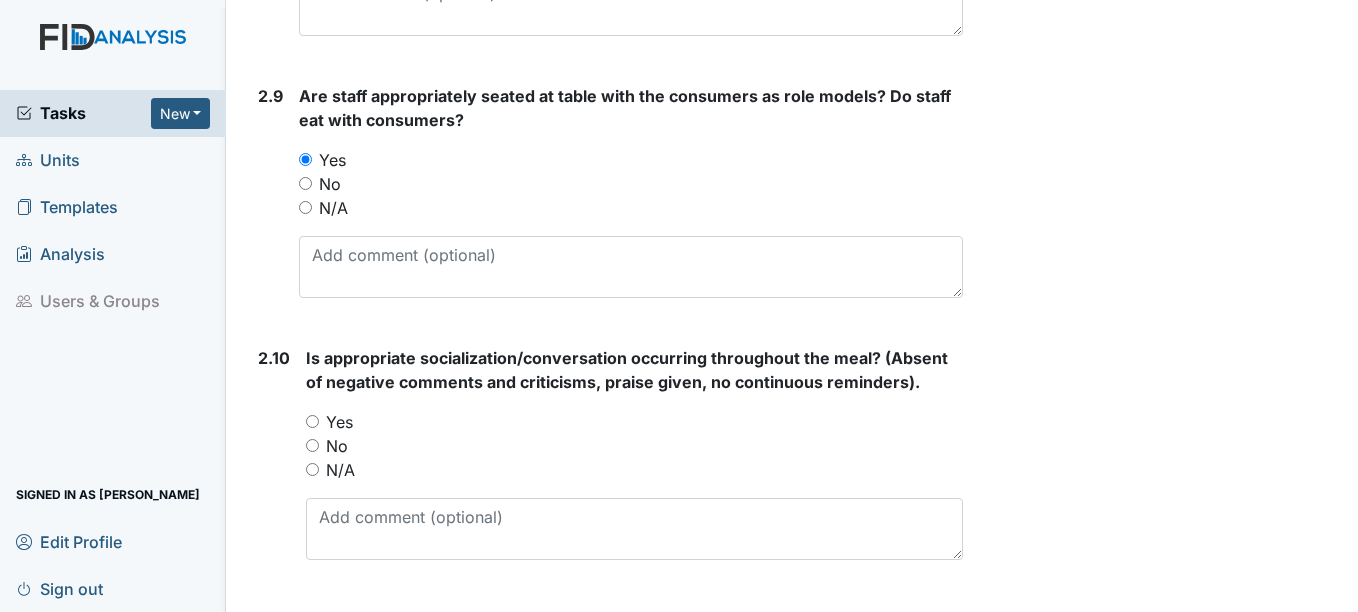 click on "Yes" at bounding box center [339, 422] 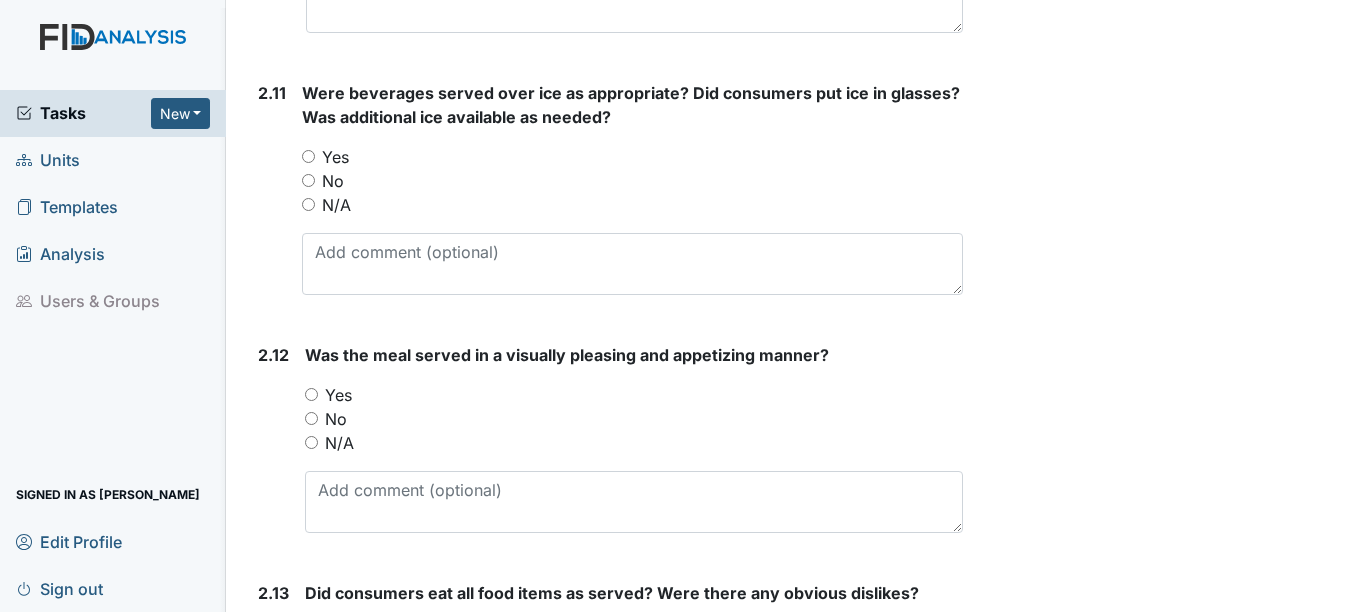 scroll, scrollTop: 3937, scrollLeft: 0, axis: vertical 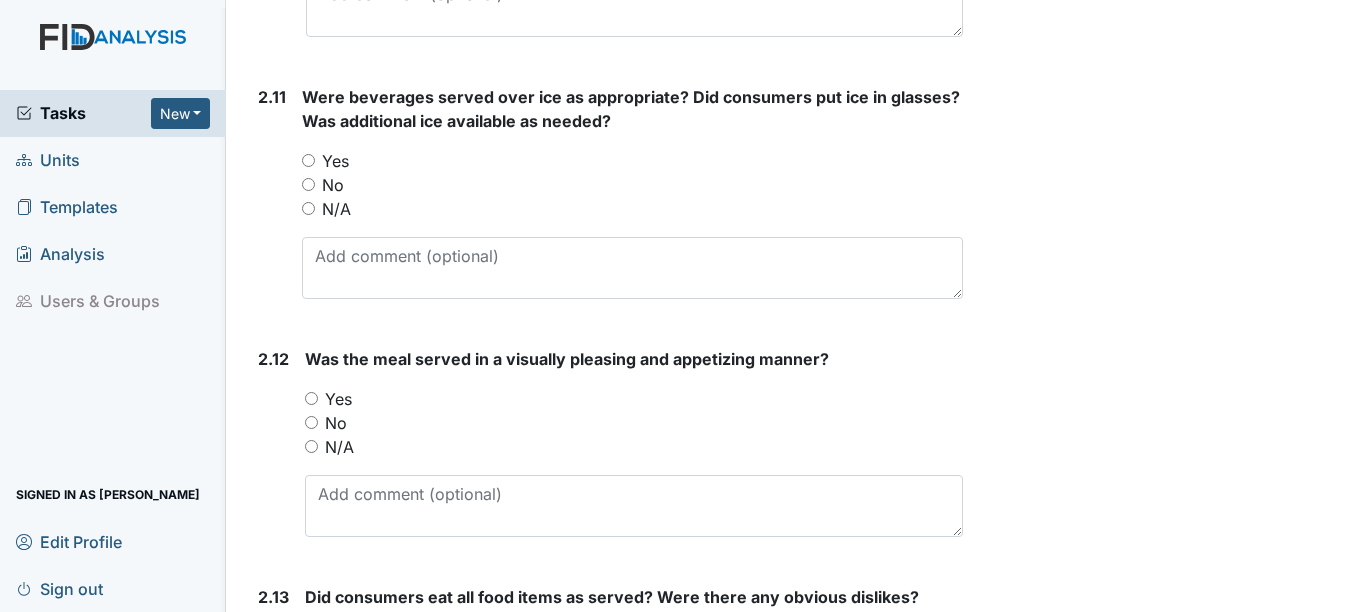 click on "Yes" at bounding box center [335, 161] 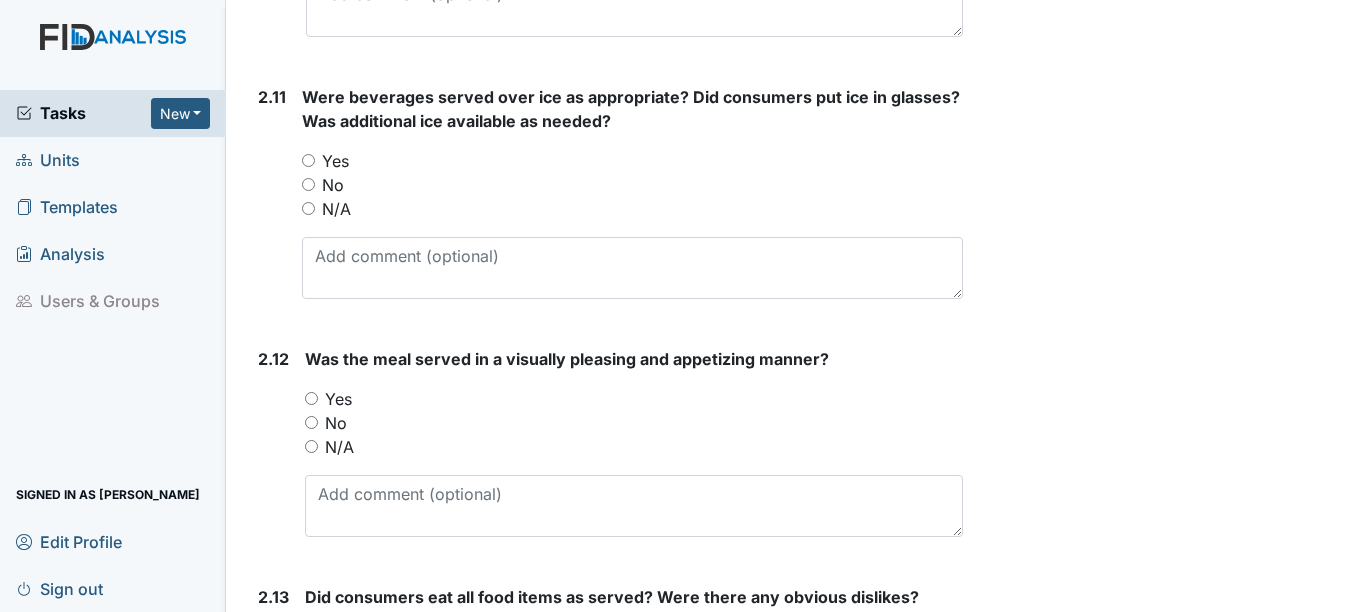 click on "Yes" at bounding box center [308, 160] 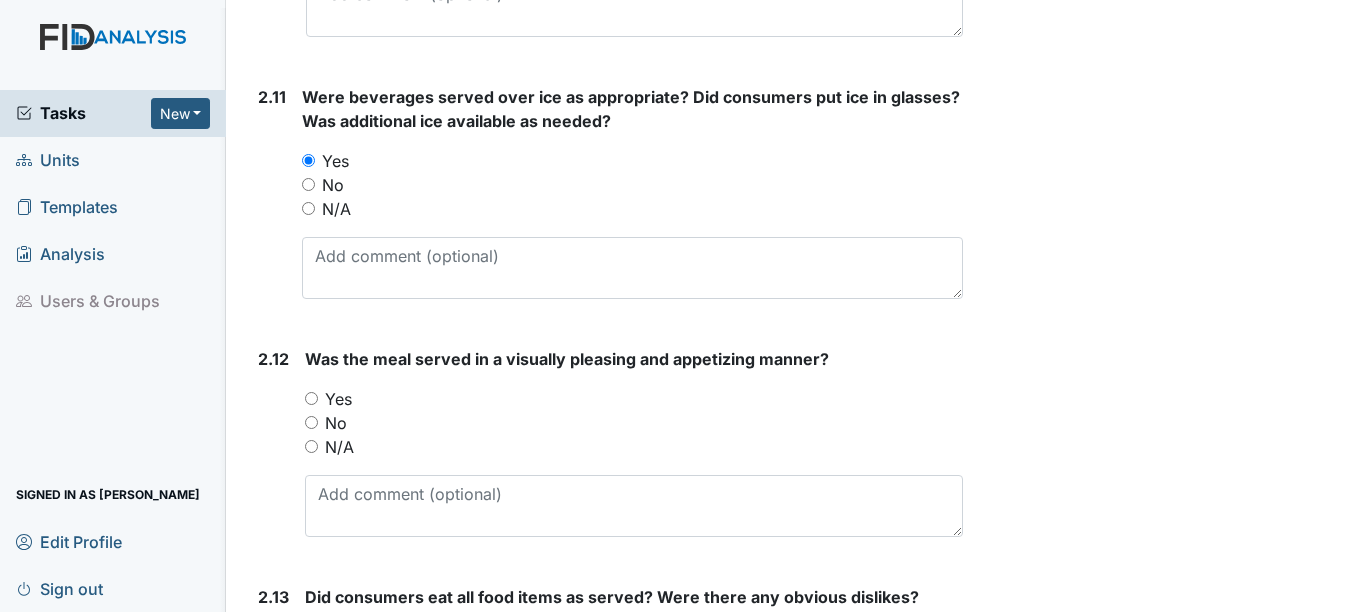 click on "Yes" at bounding box center [338, 399] 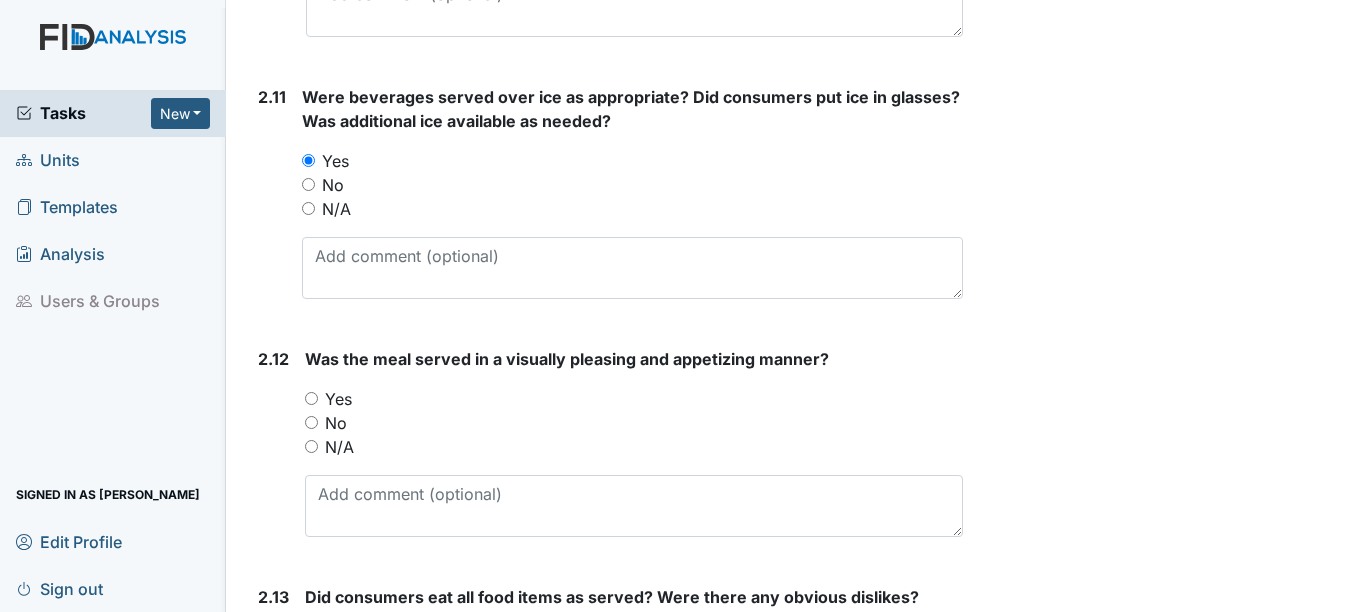 click on "Yes" at bounding box center (311, 398) 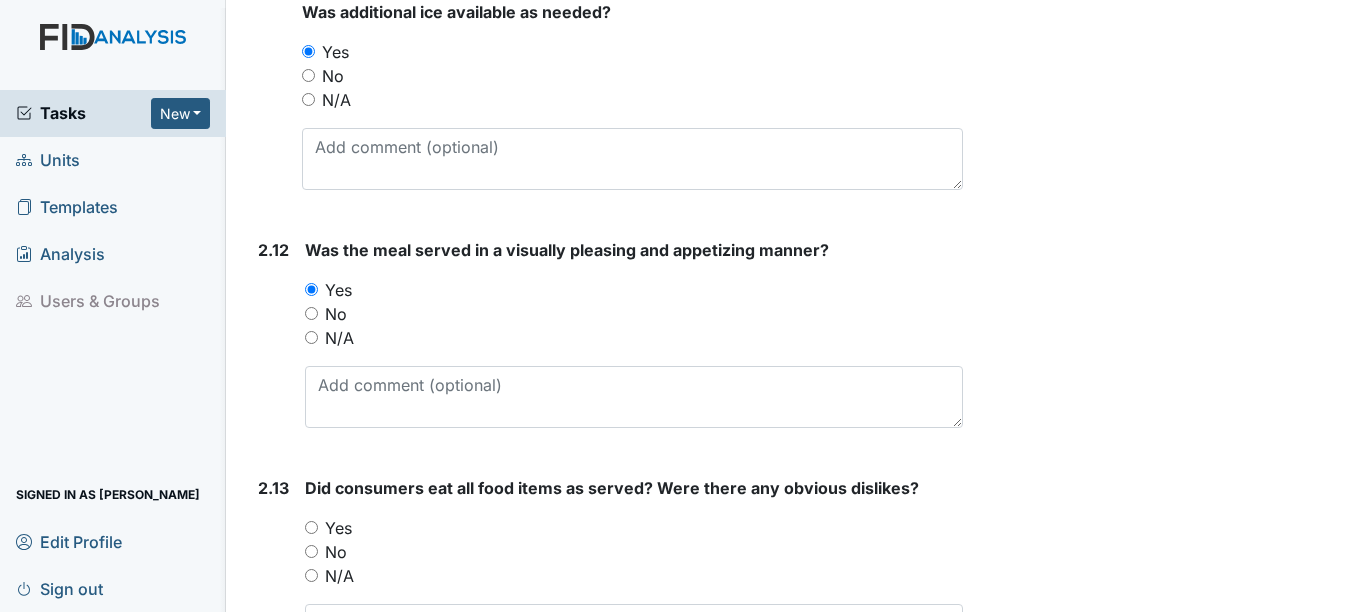 scroll, scrollTop: 4147, scrollLeft: 0, axis: vertical 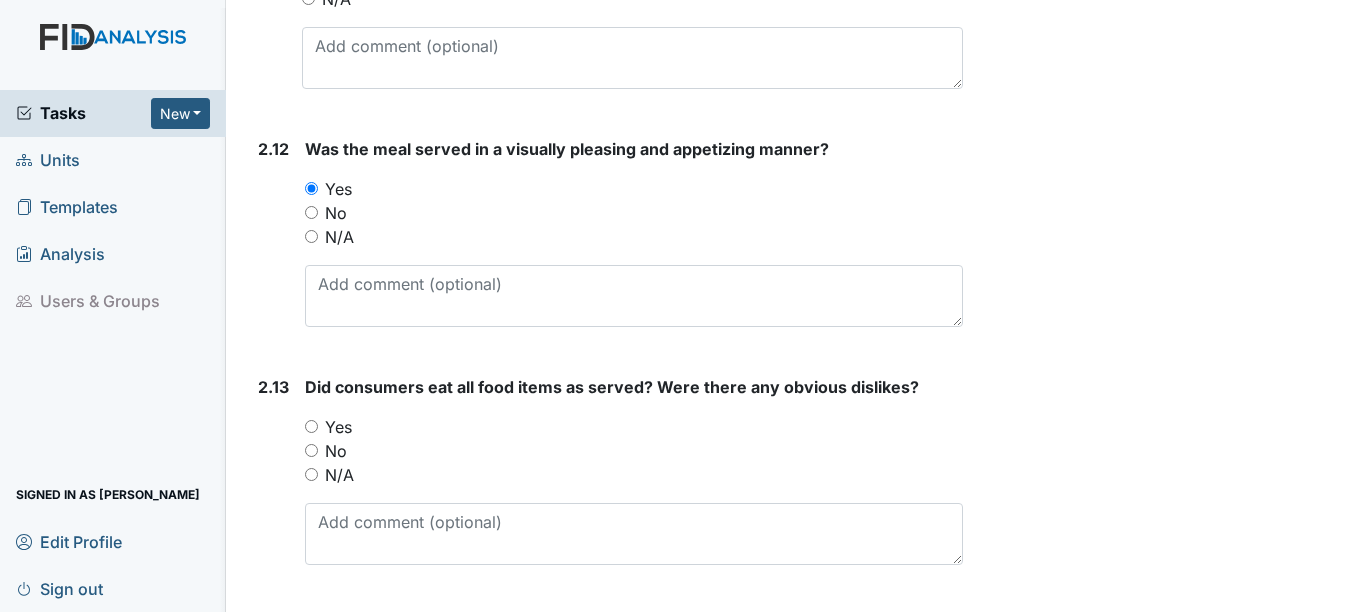 click on "Yes" at bounding box center (338, 427) 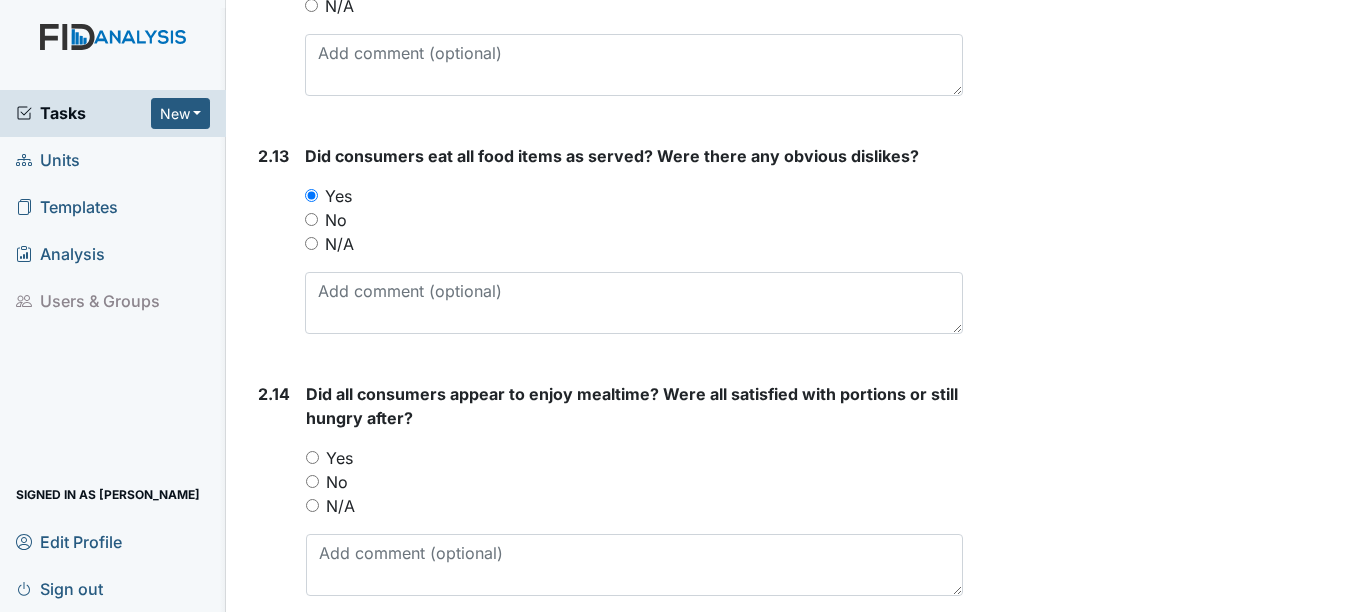click on "Yes" at bounding box center (339, 458) 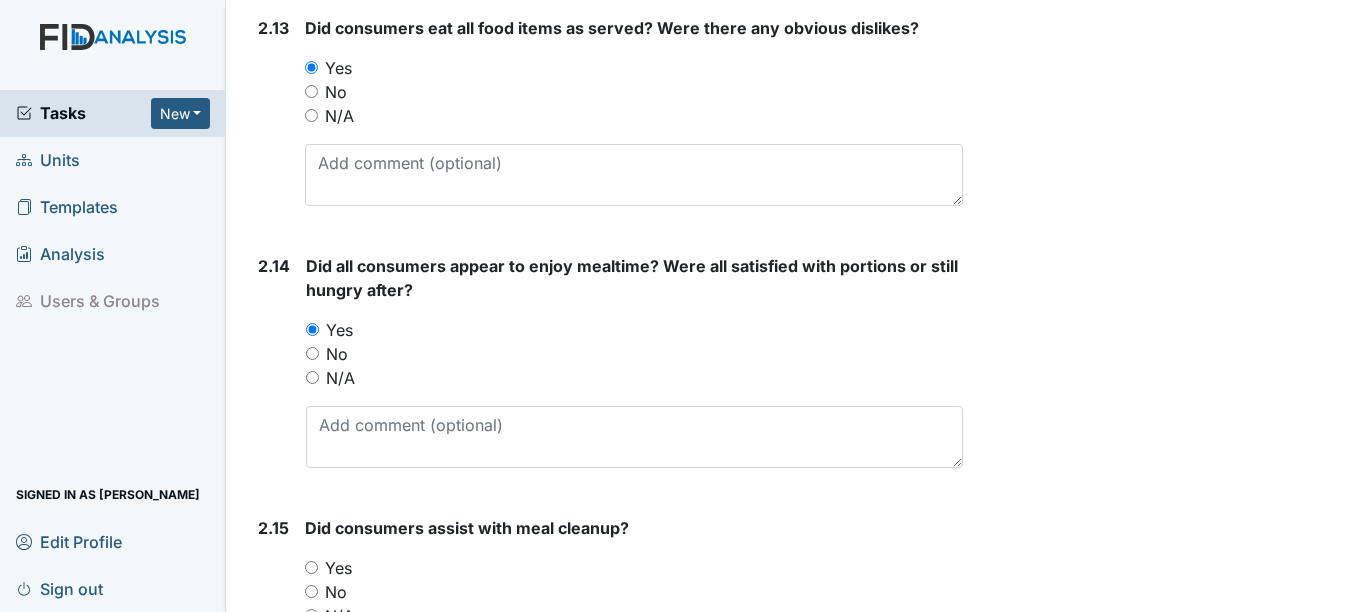 scroll, scrollTop: 4621, scrollLeft: 0, axis: vertical 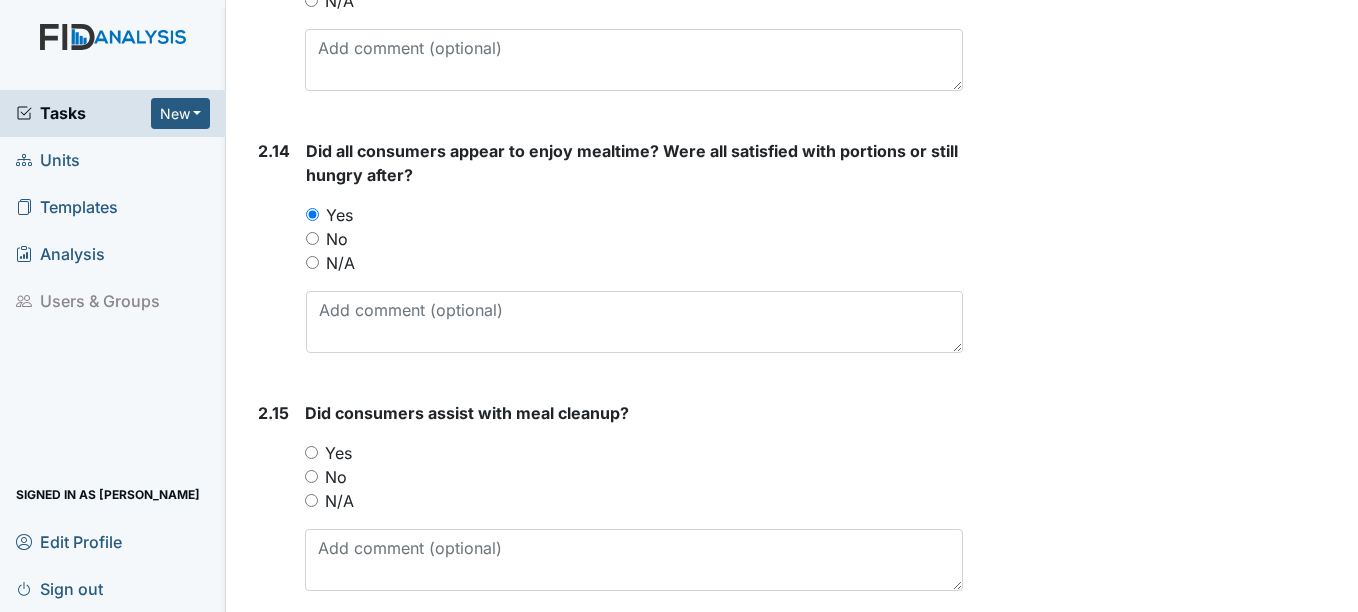 click on "Yes" at bounding box center (338, 453) 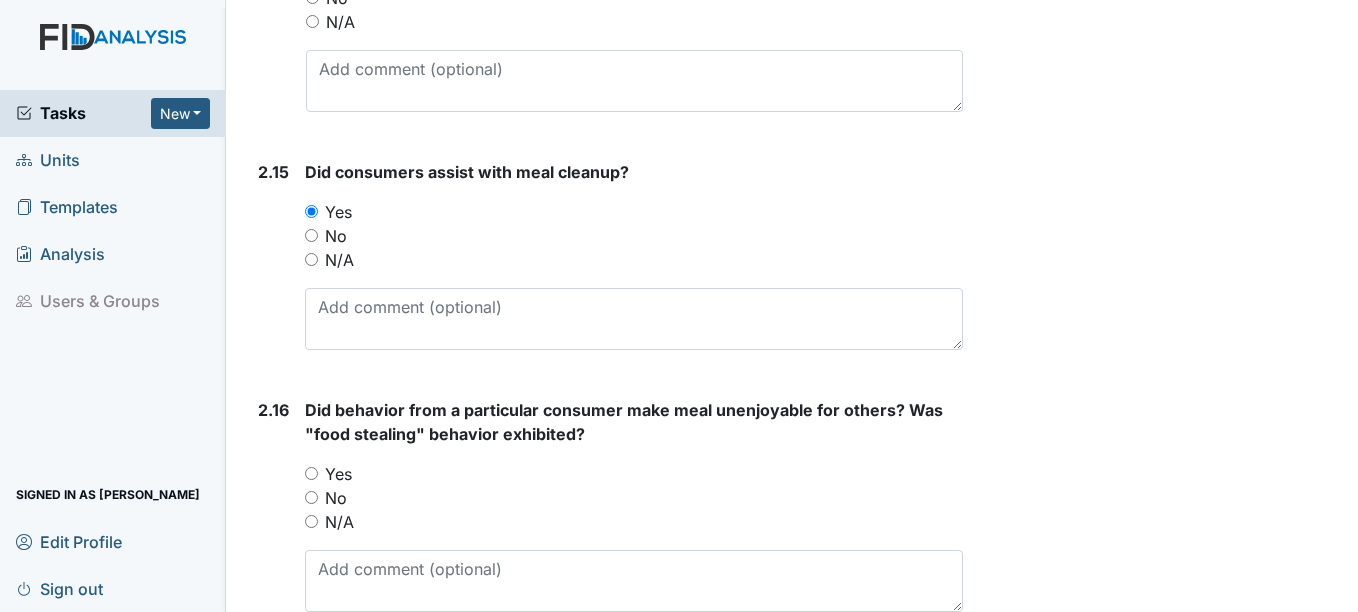 click on "Yes" at bounding box center [338, 474] 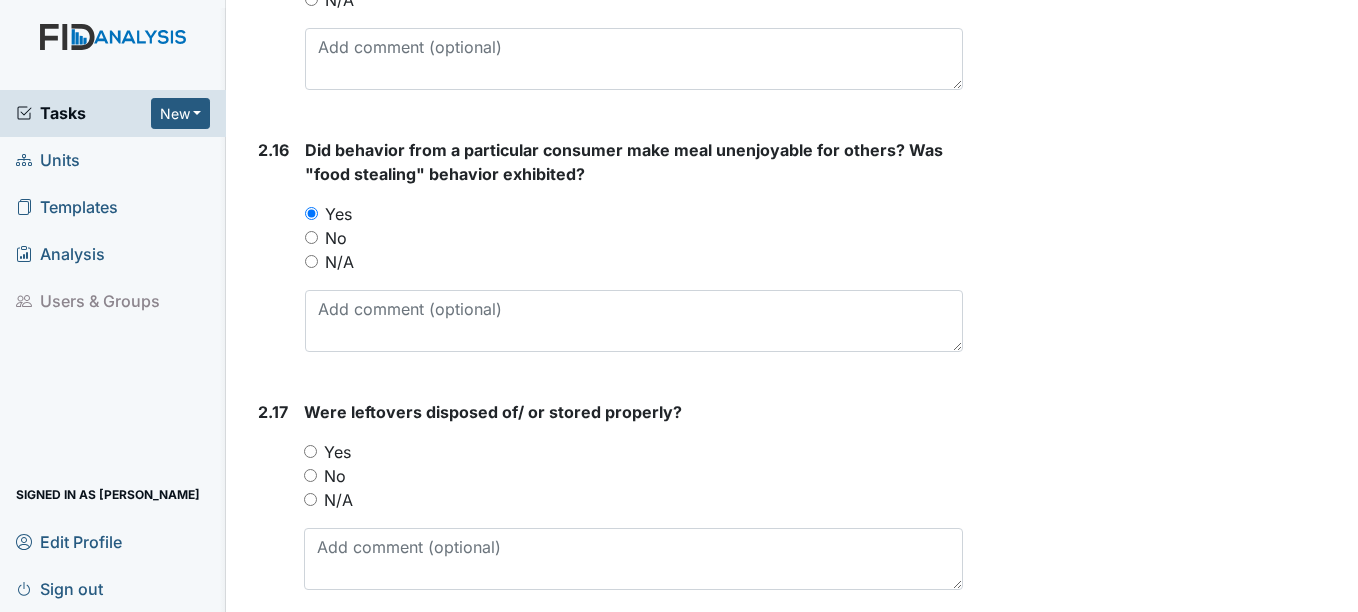 click on "Yes" at bounding box center [337, 452] 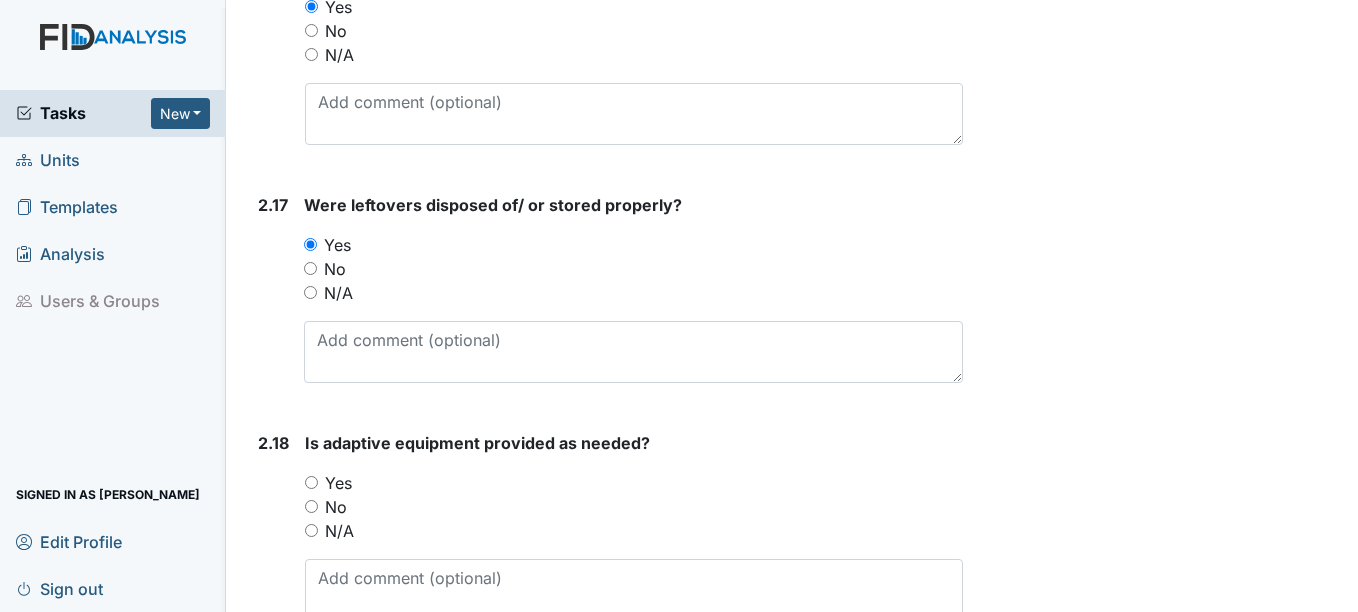 scroll, scrollTop: 5330, scrollLeft: 0, axis: vertical 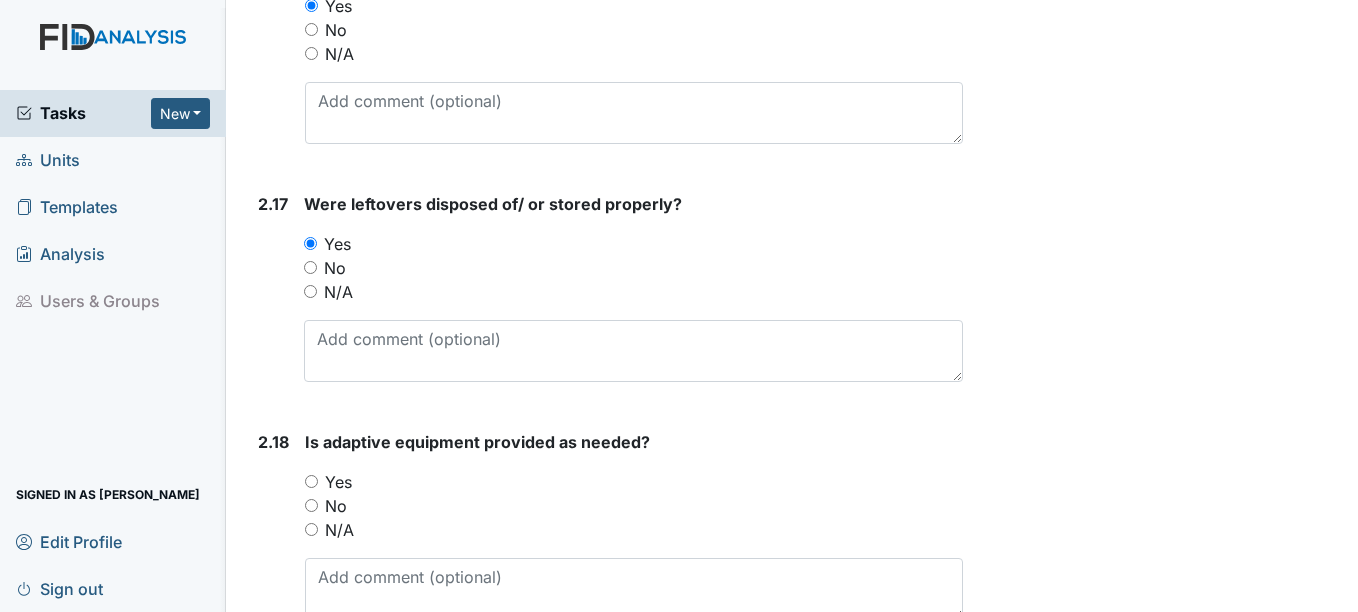 click on "No" at bounding box center [336, 506] 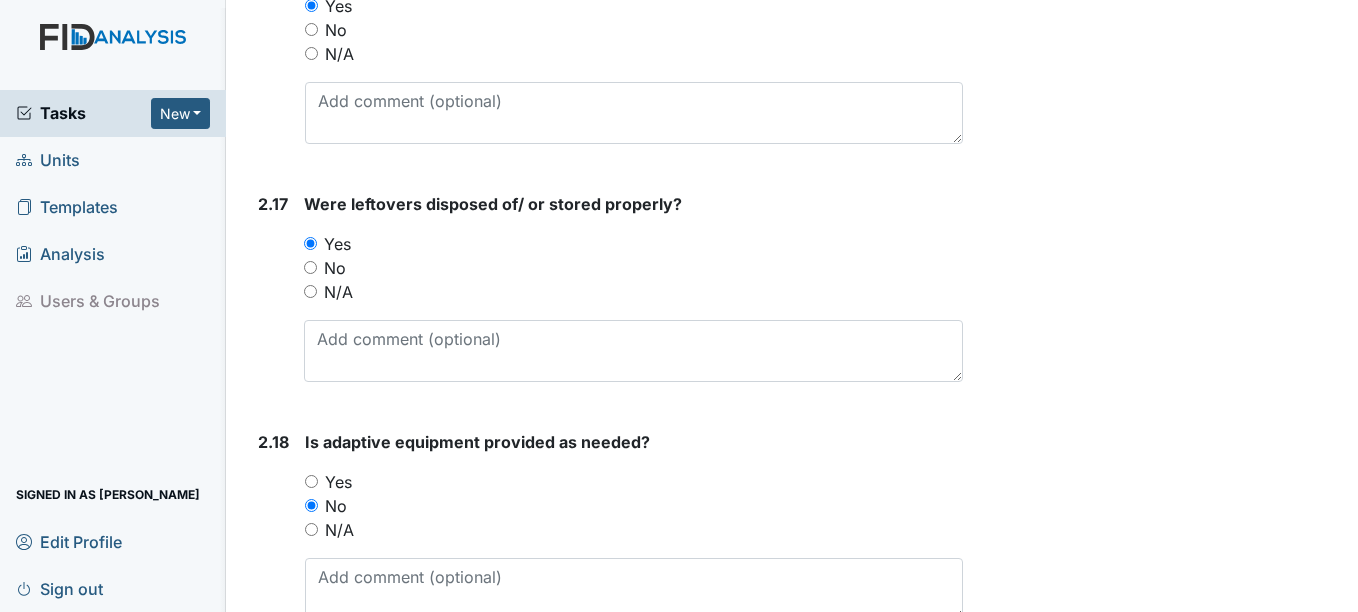 click on "Yes" at bounding box center (338, 482) 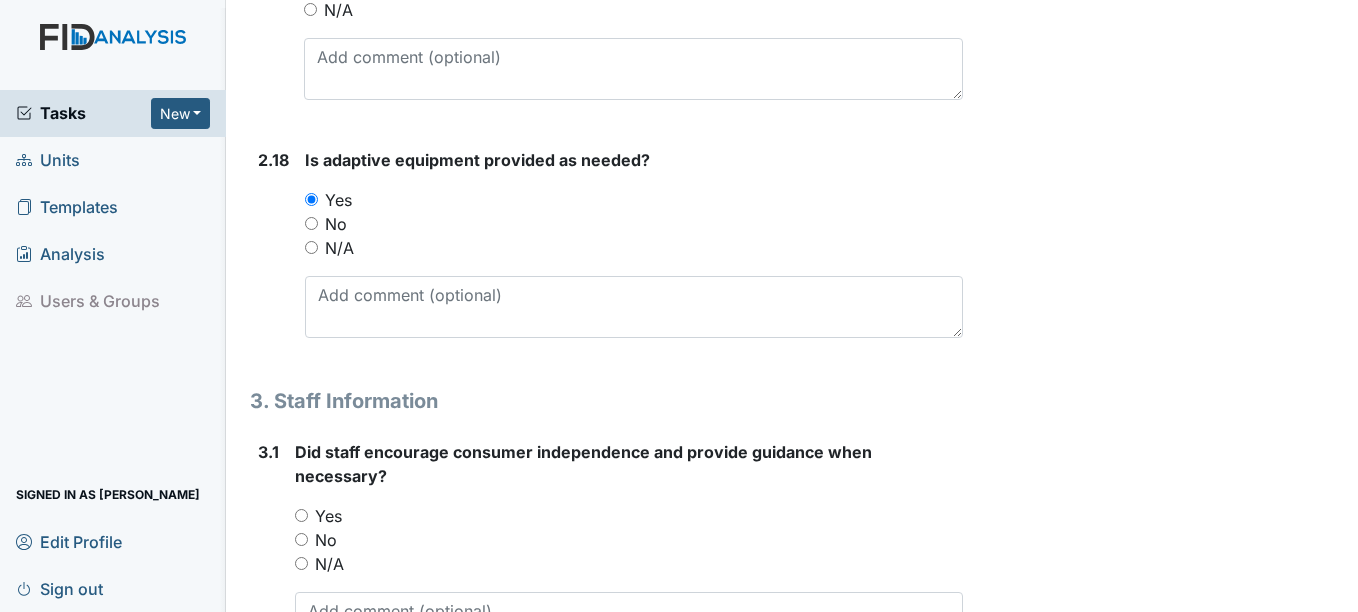 scroll, scrollTop: 5694, scrollLeft: 0, axis: vertical 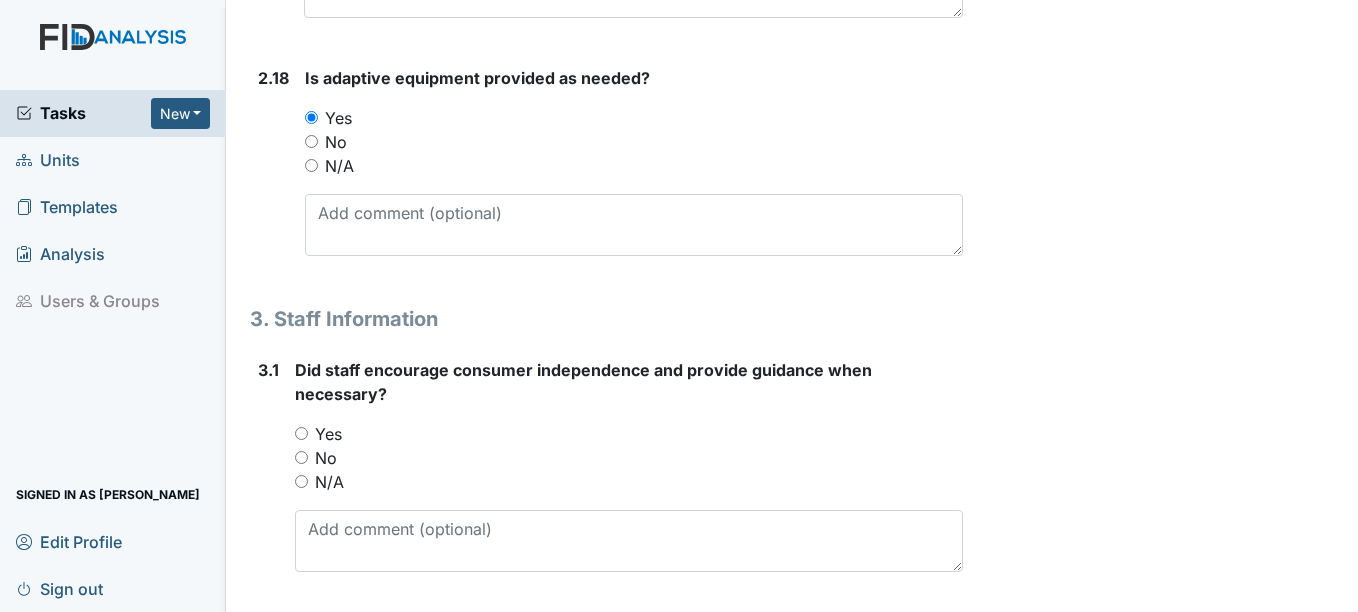 click on "Yes" at bounding box center [328, 434] 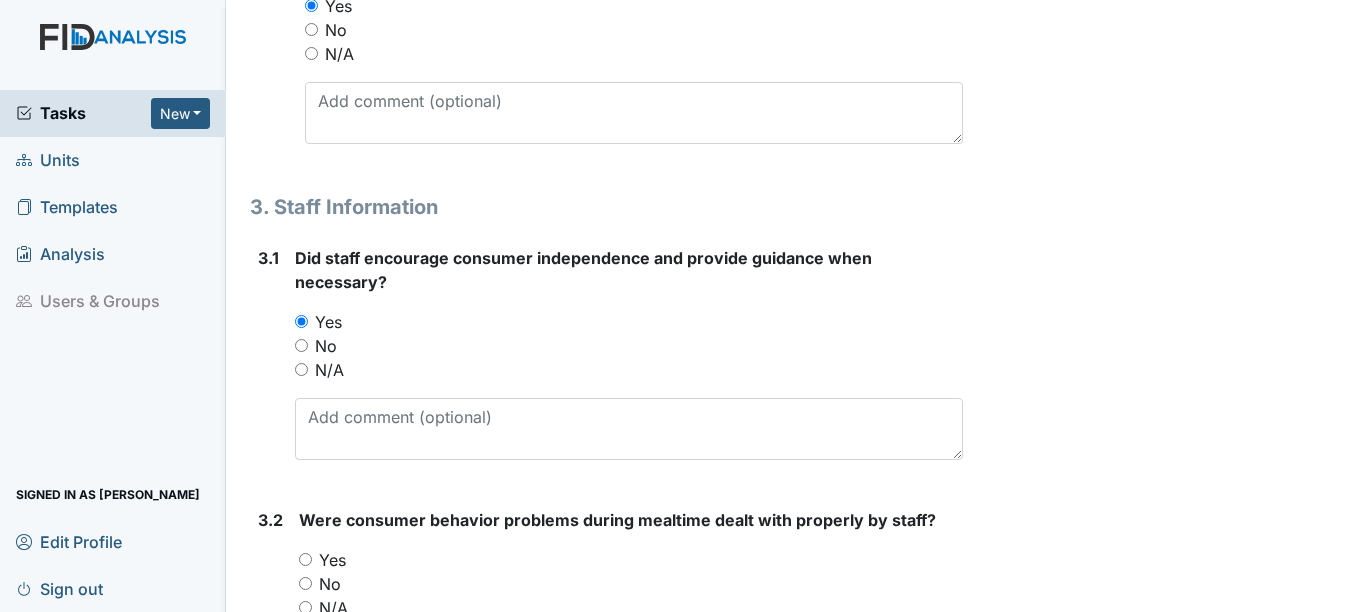 scroll, scrollTop: 5936, scrollLeft: 0, axis: vertical 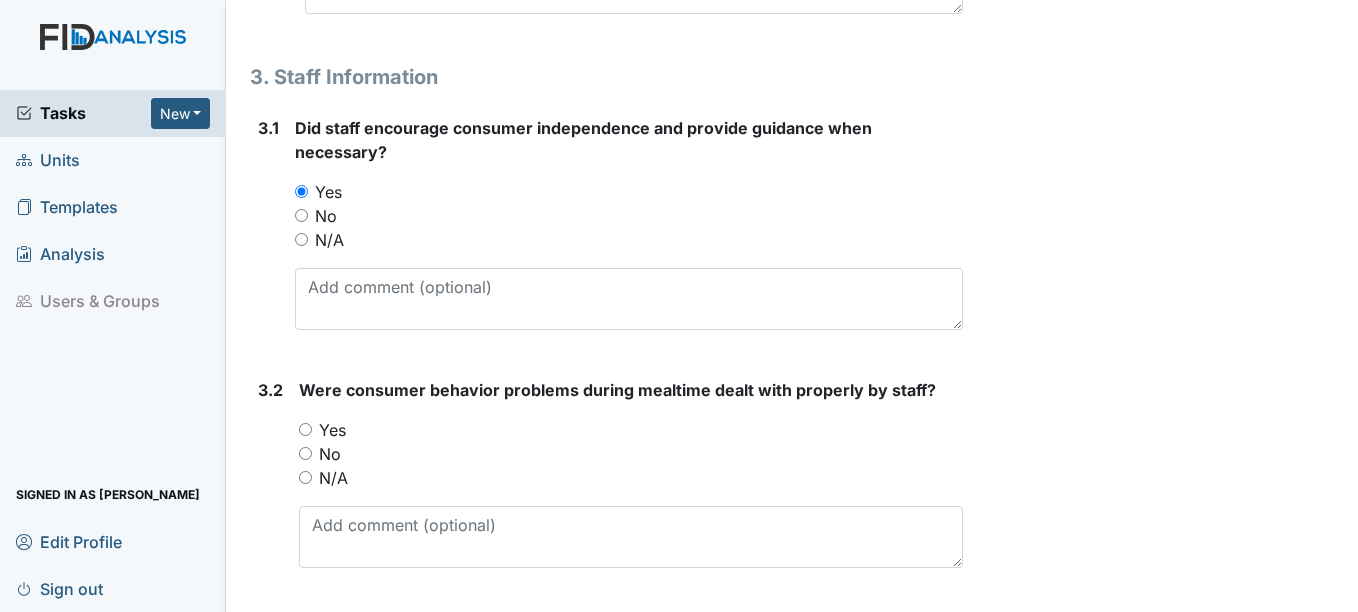 click on "Yes" at bounding box center (332, 430) 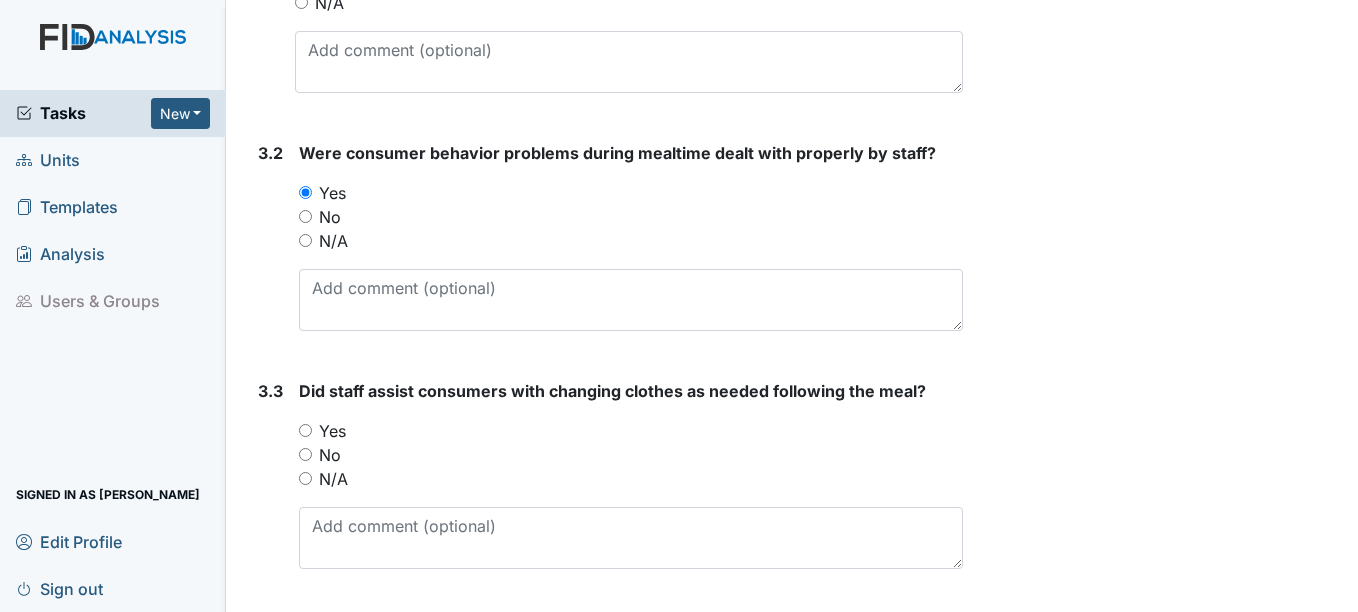 click on "Yes" at bounding box center (332, 431) 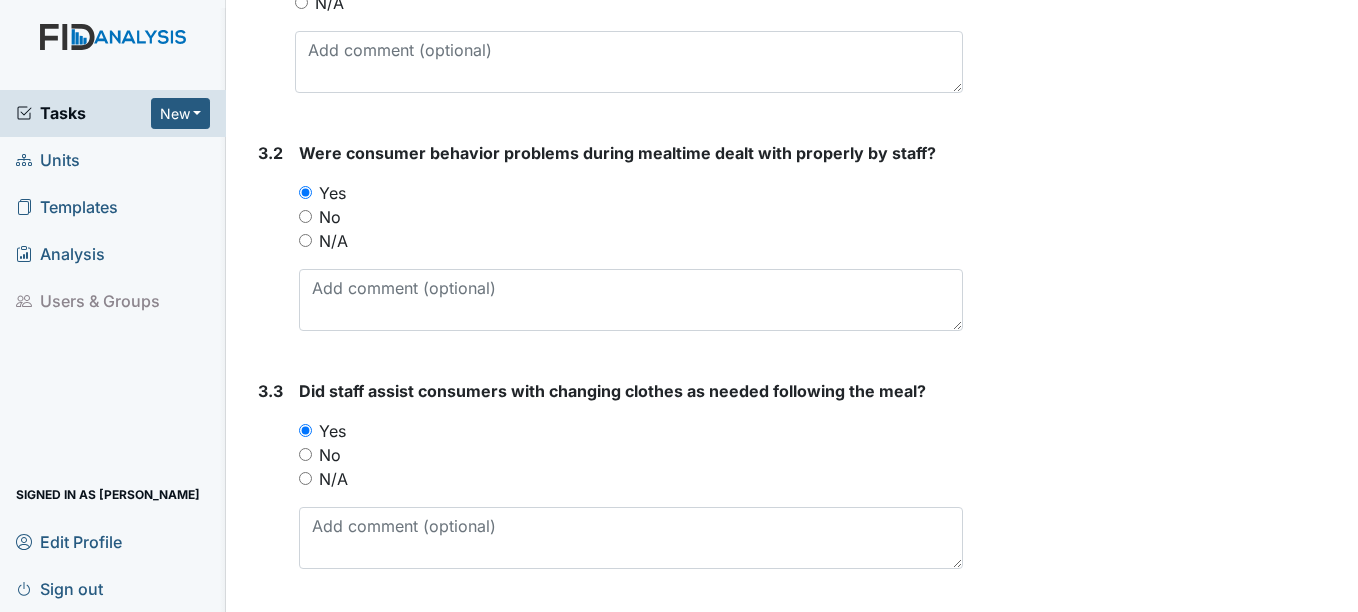 scroll, scrollTop: 6232, scrollLeft: 0, axis: vertical 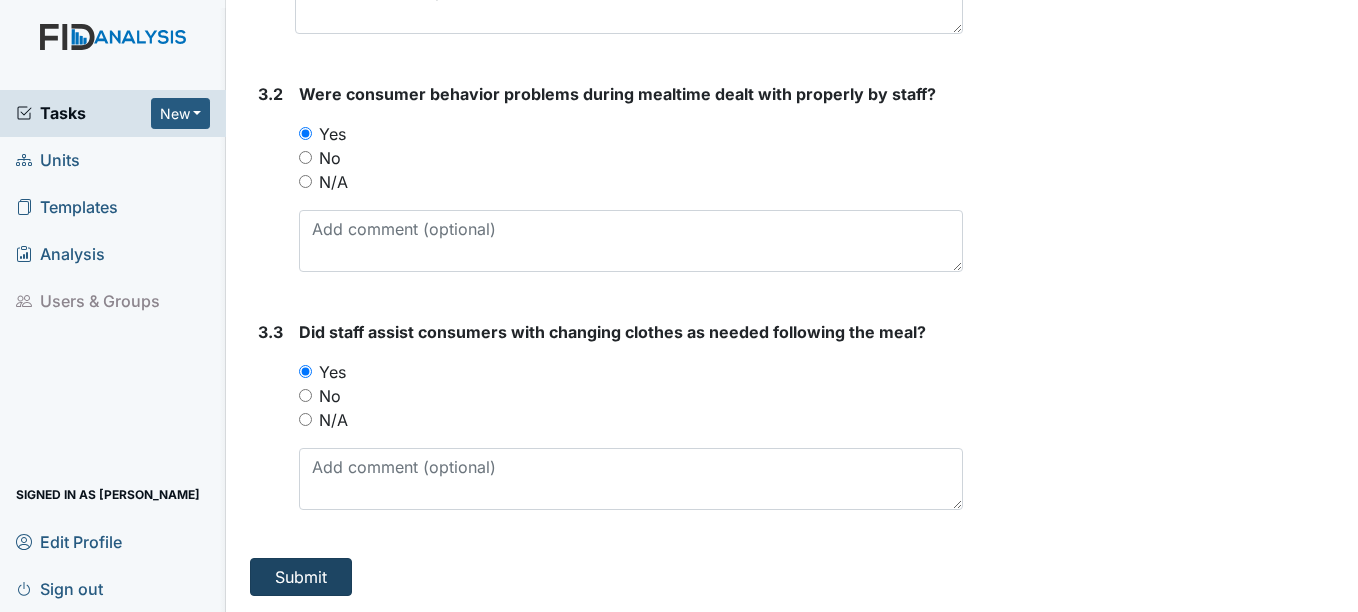 click on "Submit" at bounding box center [301, 577] 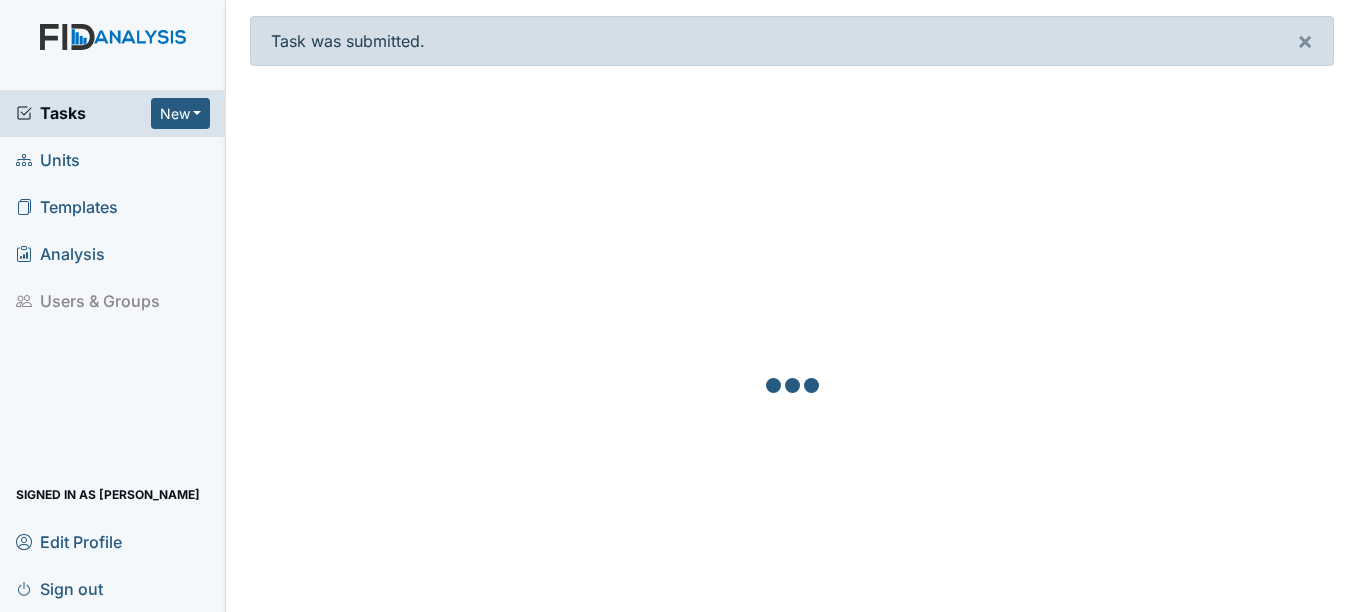 scroll, scrollTop: 0, scrollLeft: 0, axis: both 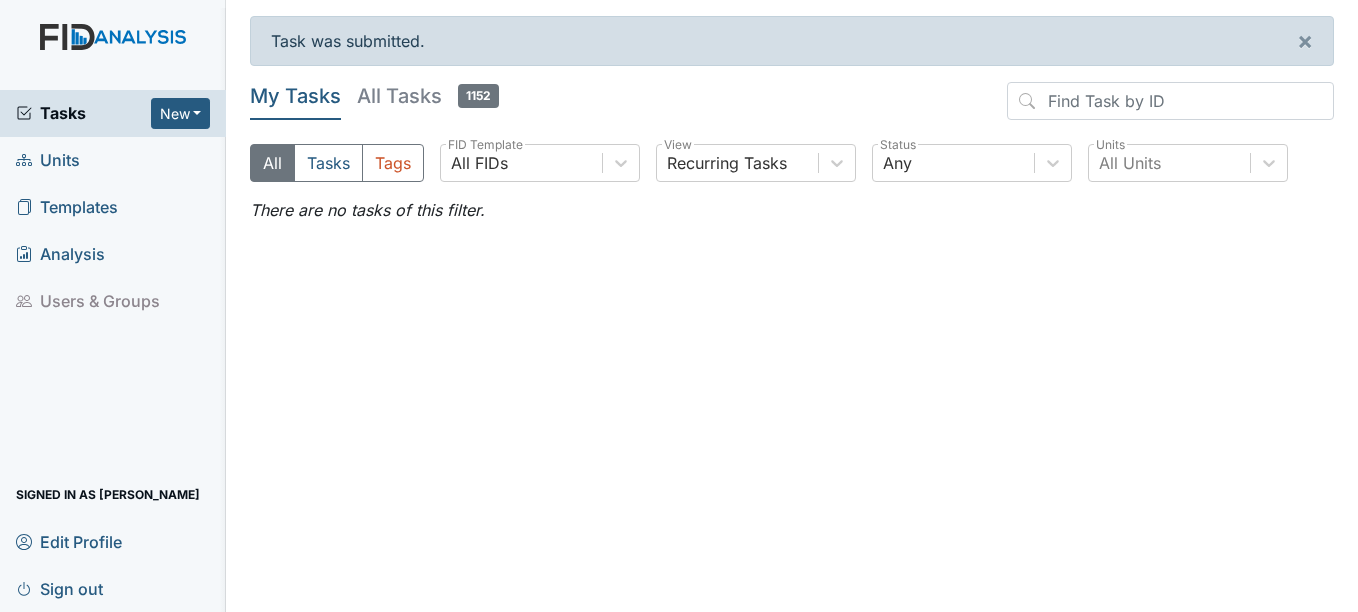 drag, startPoint x: 0, startPoint y: 0, endPoint x: 303, endPoint y: 572, distance: 647.2967 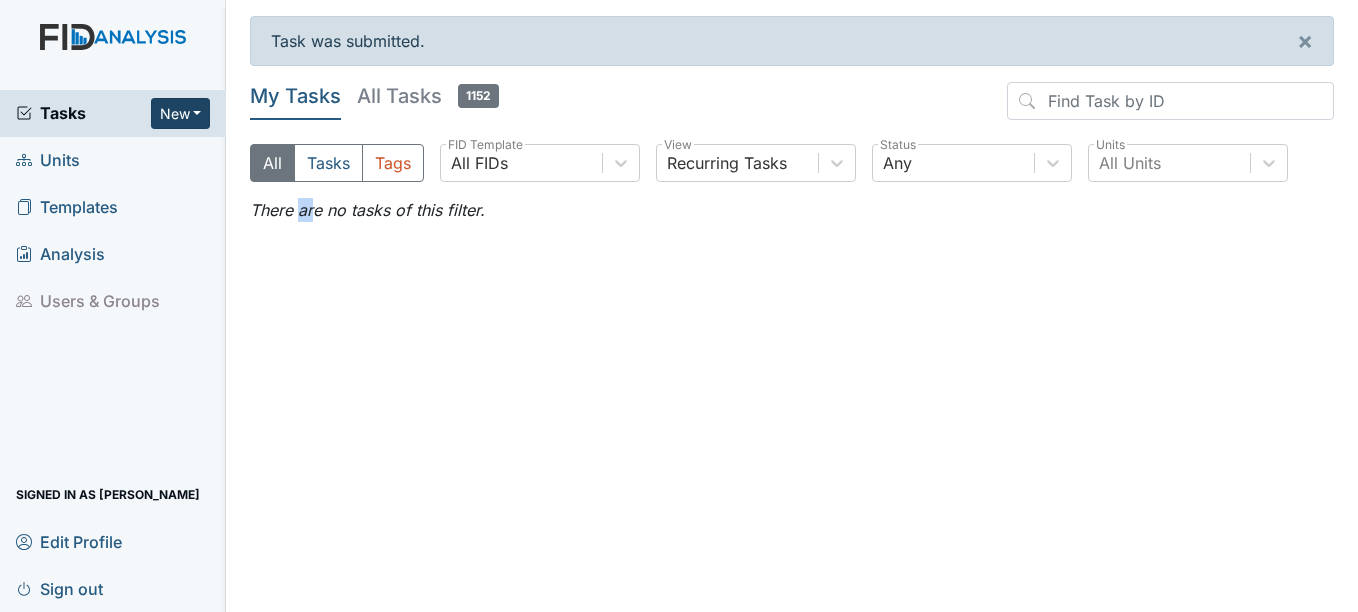 click on "New" at bounding box center [181, 113] 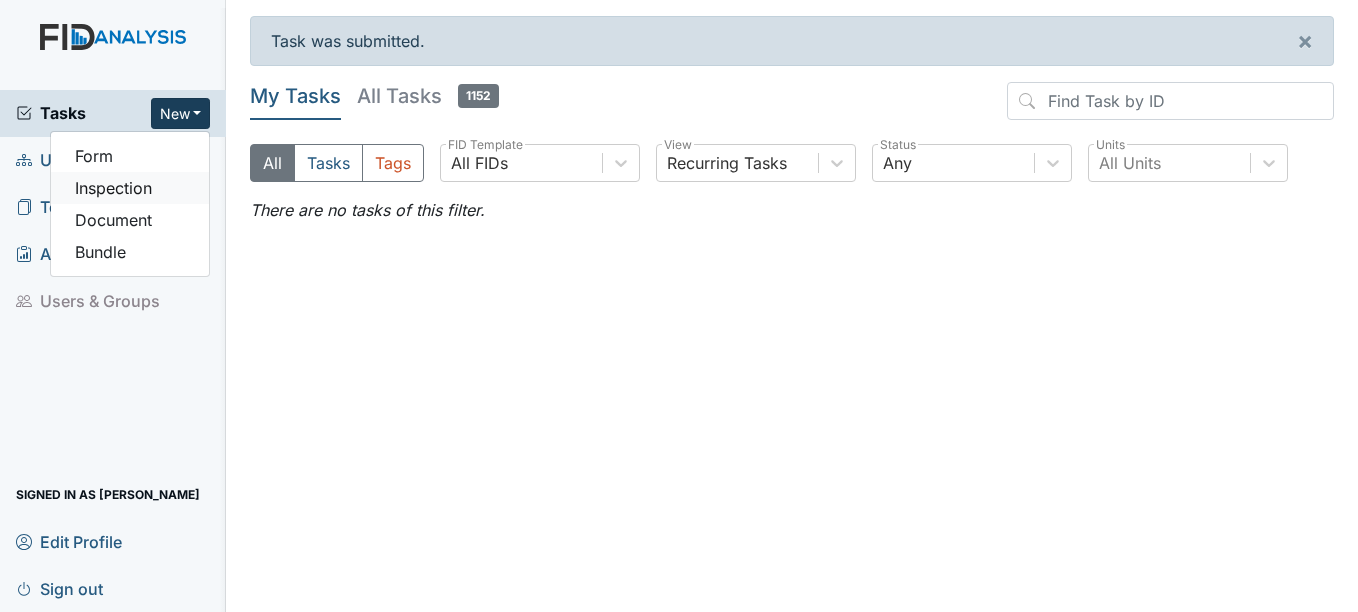 click on "Inspection" at bounding box center [130, 188] 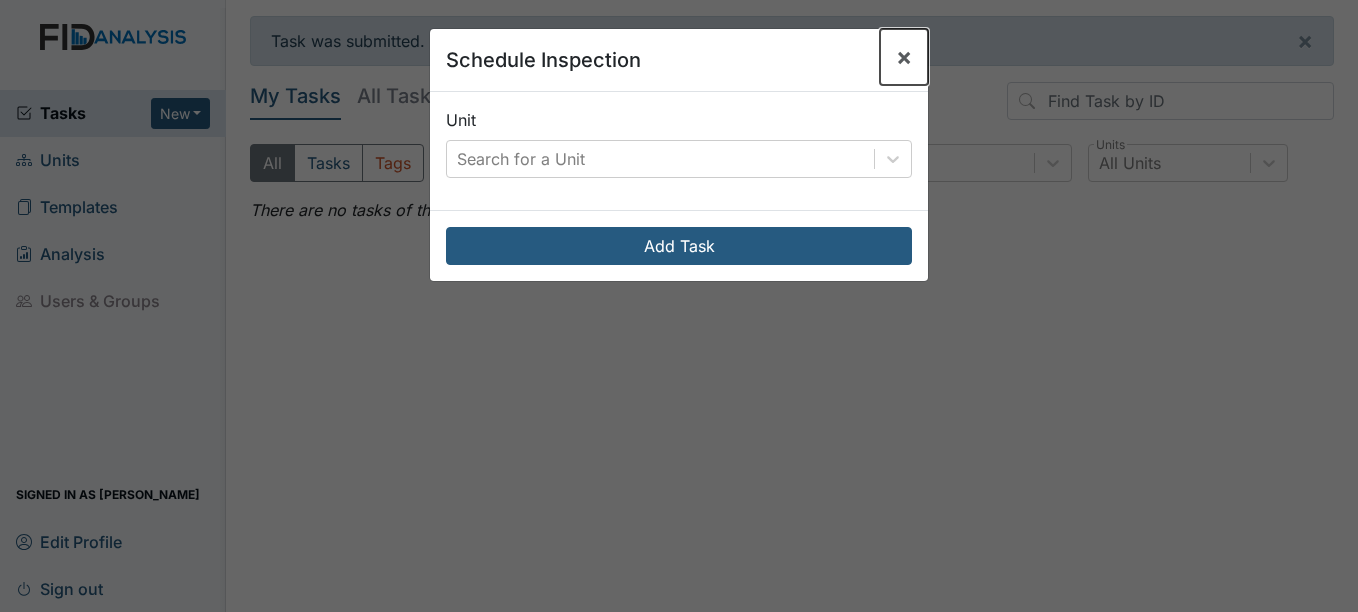 click on "×" at bounding box center (904, 57) 